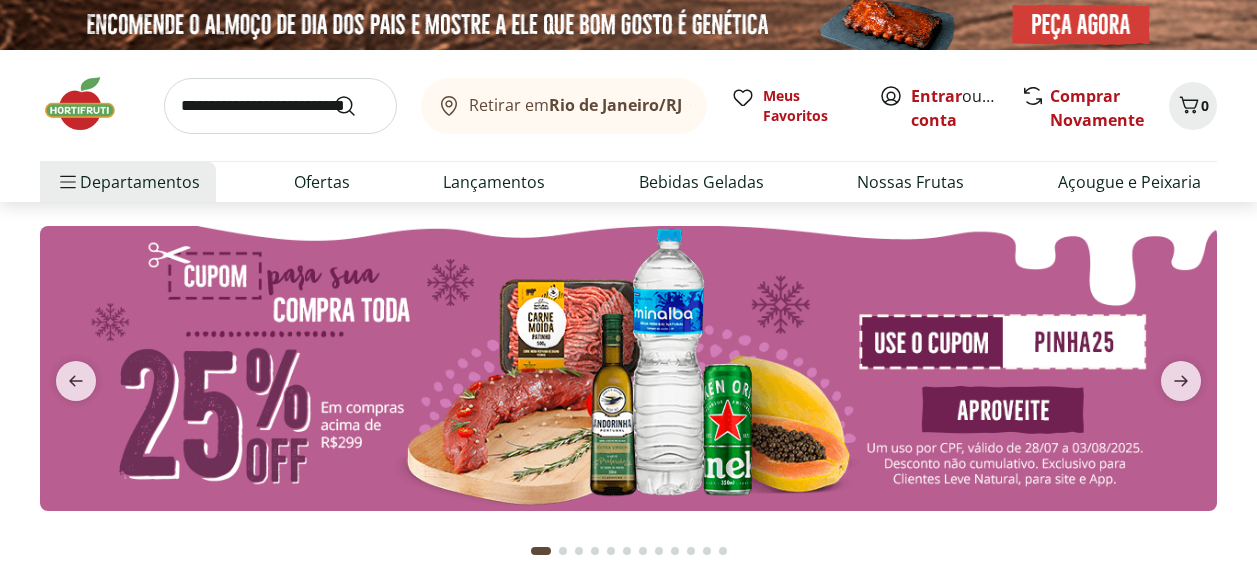 scroll, scrollTop: 0, scrollLeft: 0, axis: both 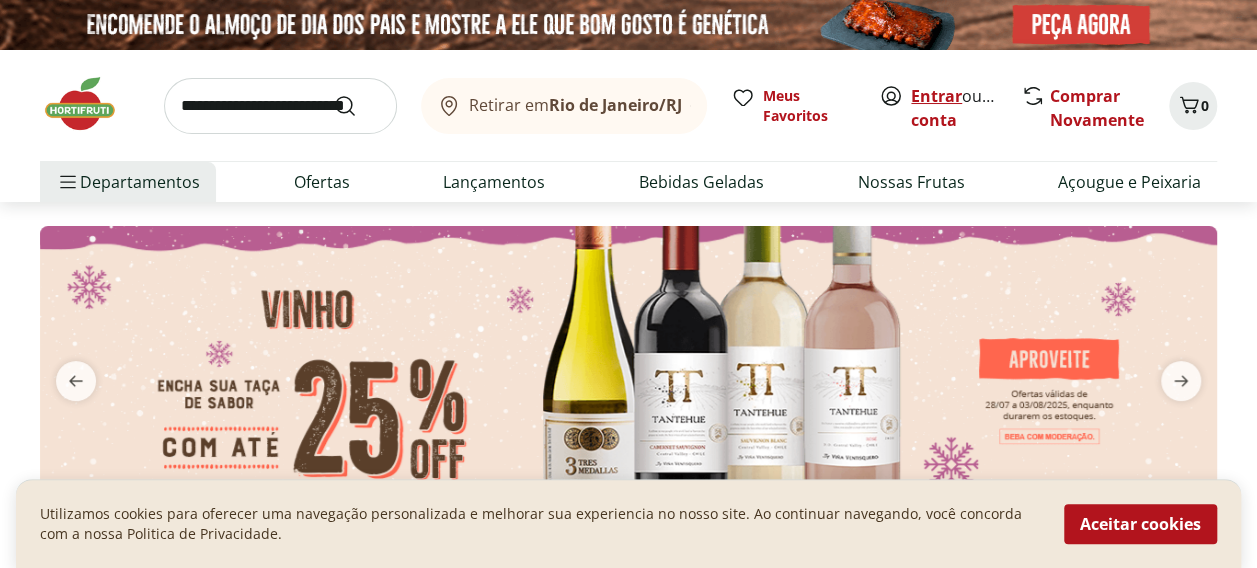 click on "Entrar" at bounding box center [936, 96] 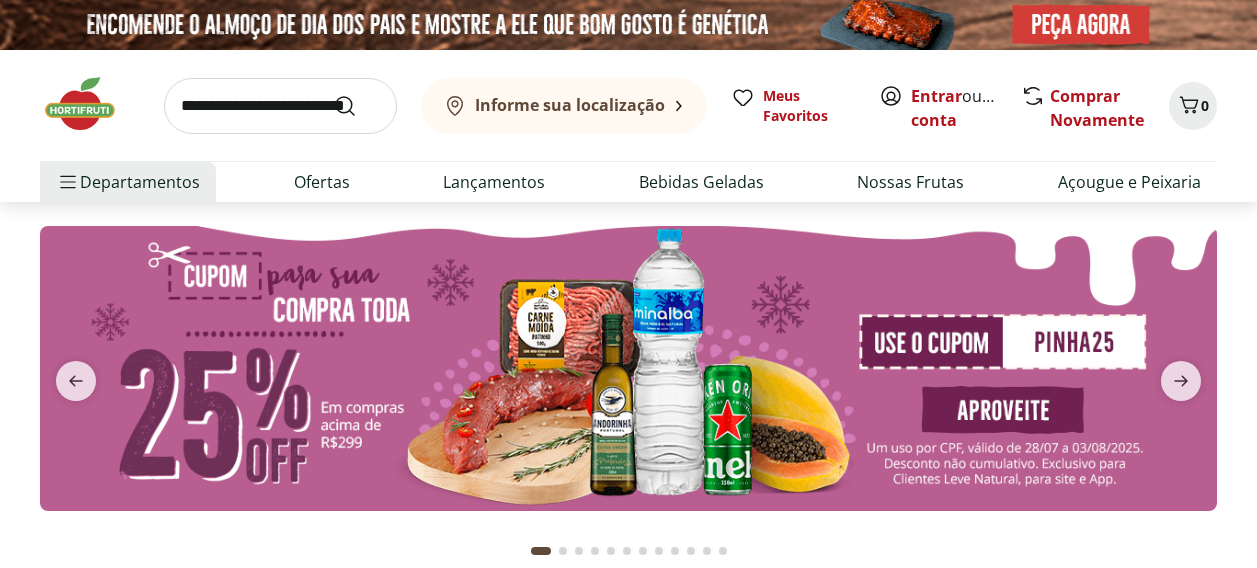 scroll, scrollTop: 0, scrollLeft: 0, axis: both 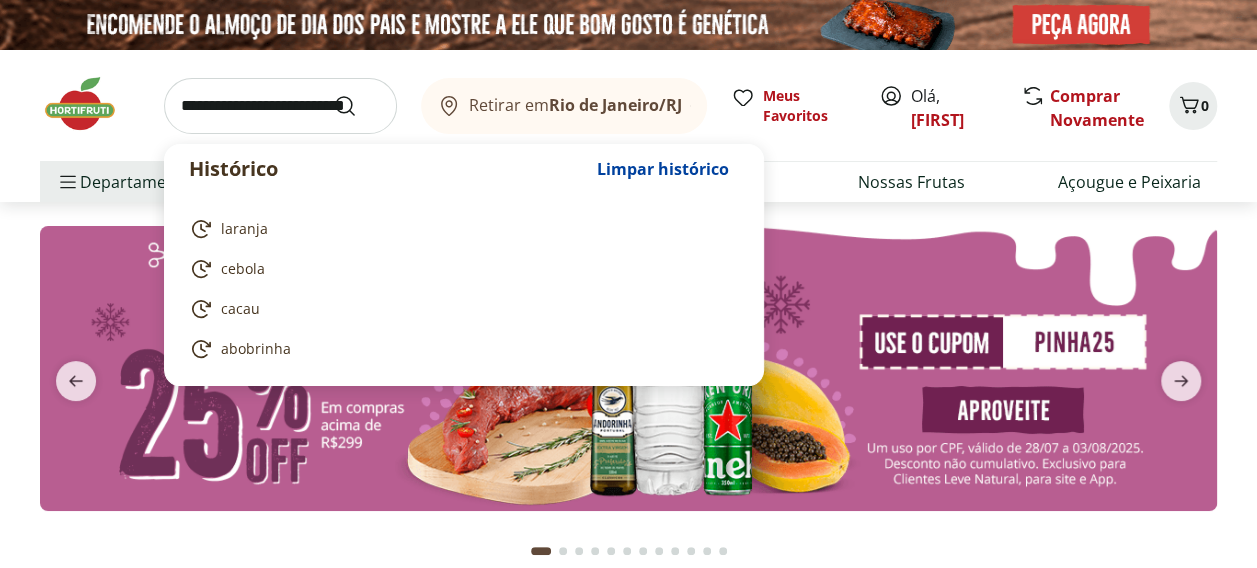 click at bounding box center (280, 106) 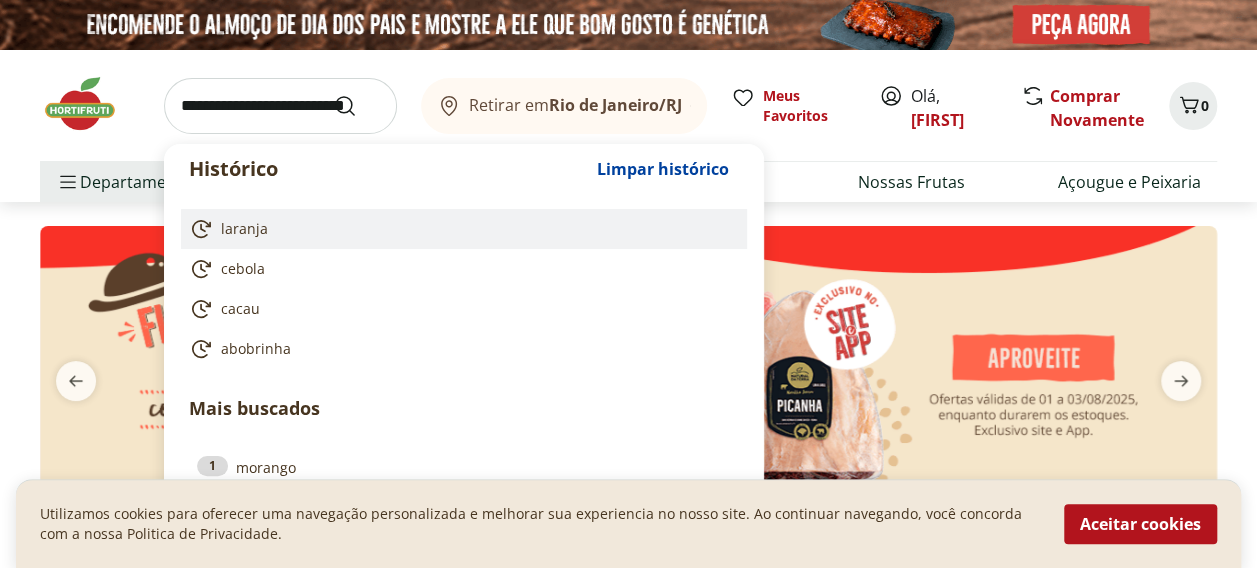 click on "laranja" at bounding box center [244, 229] 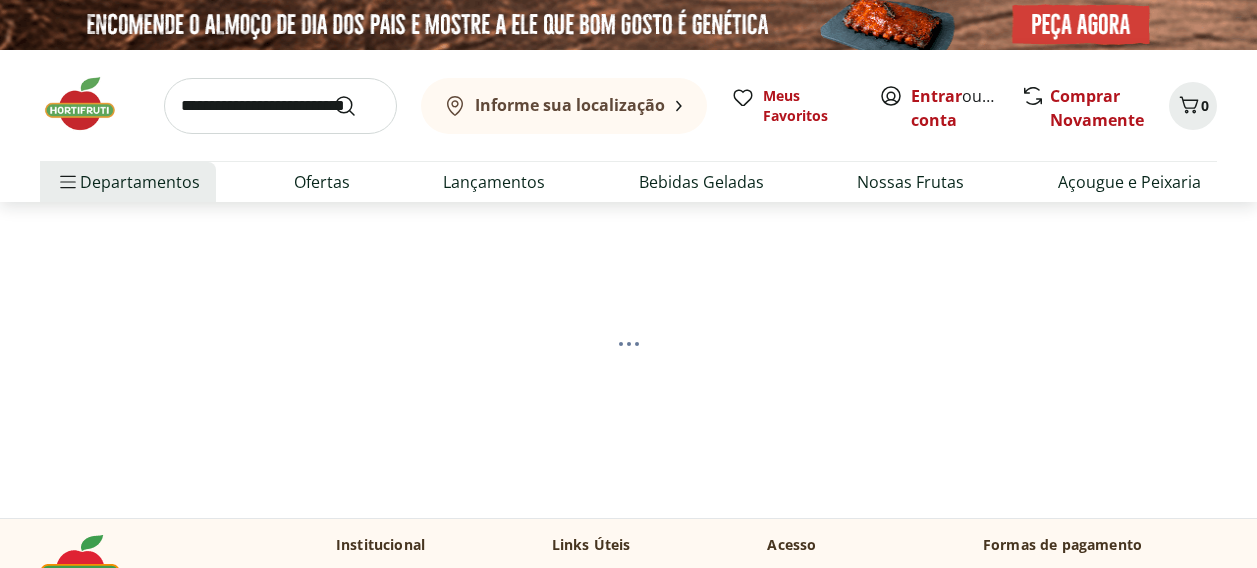 scroll, scrollTop: 0, scrollLeft: 0, axis: both 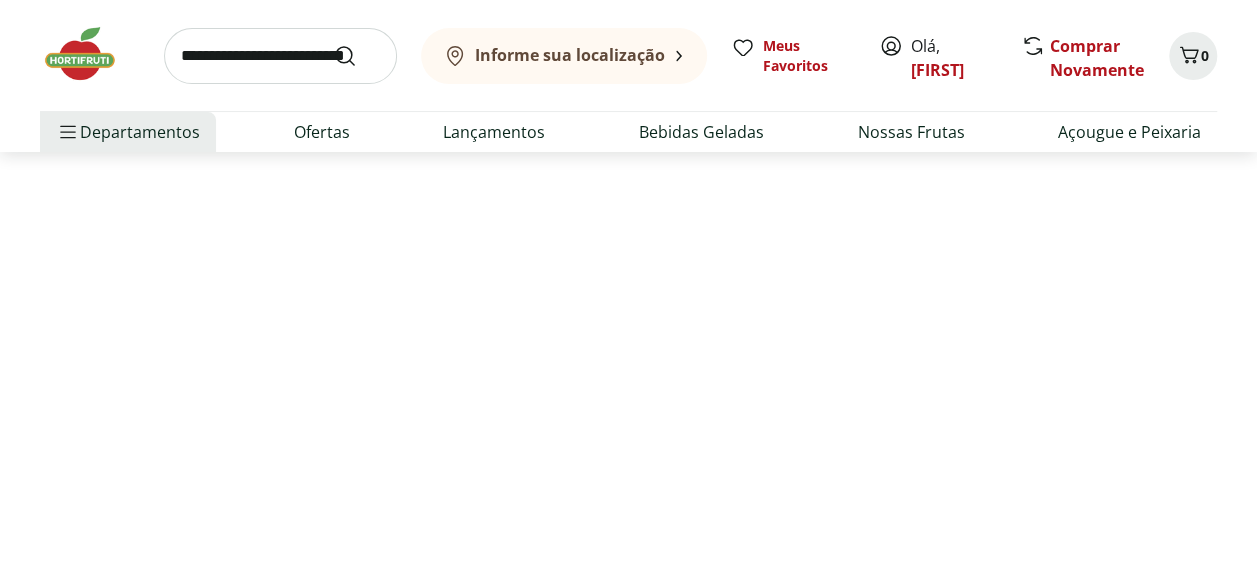 select on "**********" 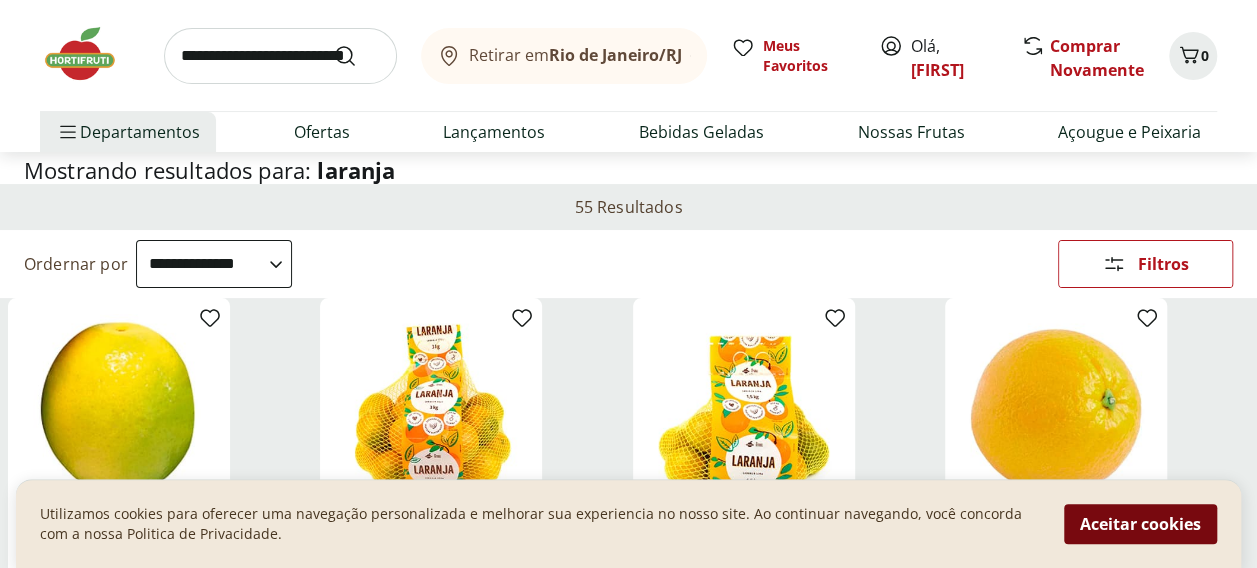 click on "Aceitar cookies" at bounding box center [1140, 524] 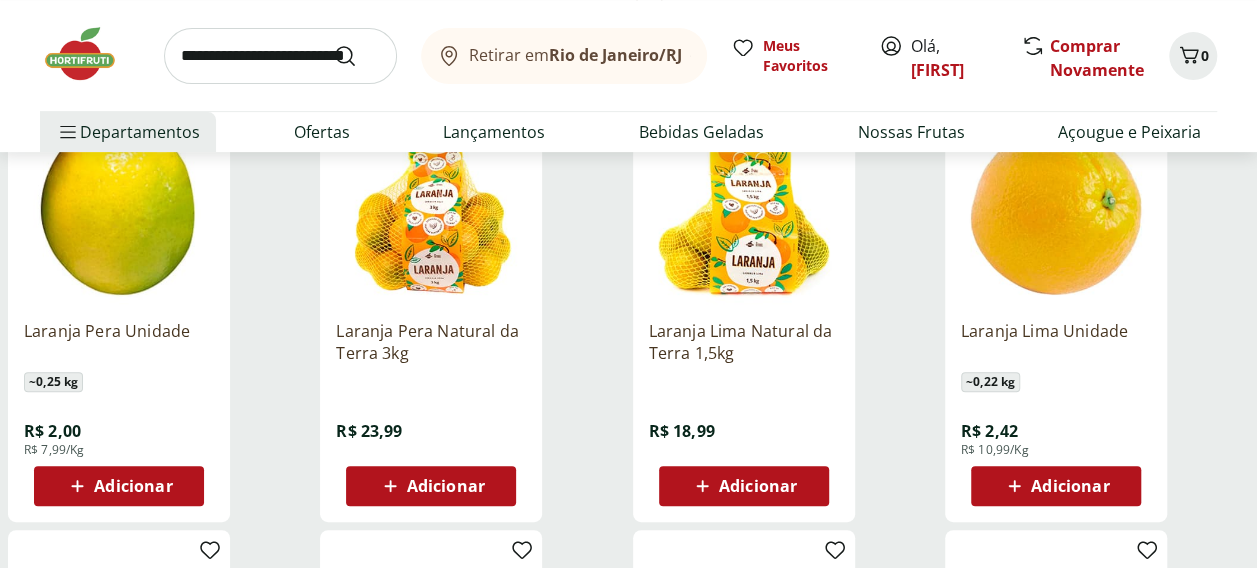 scroll, scrollTop: 400, scrollLeft: 0, axis: vertical 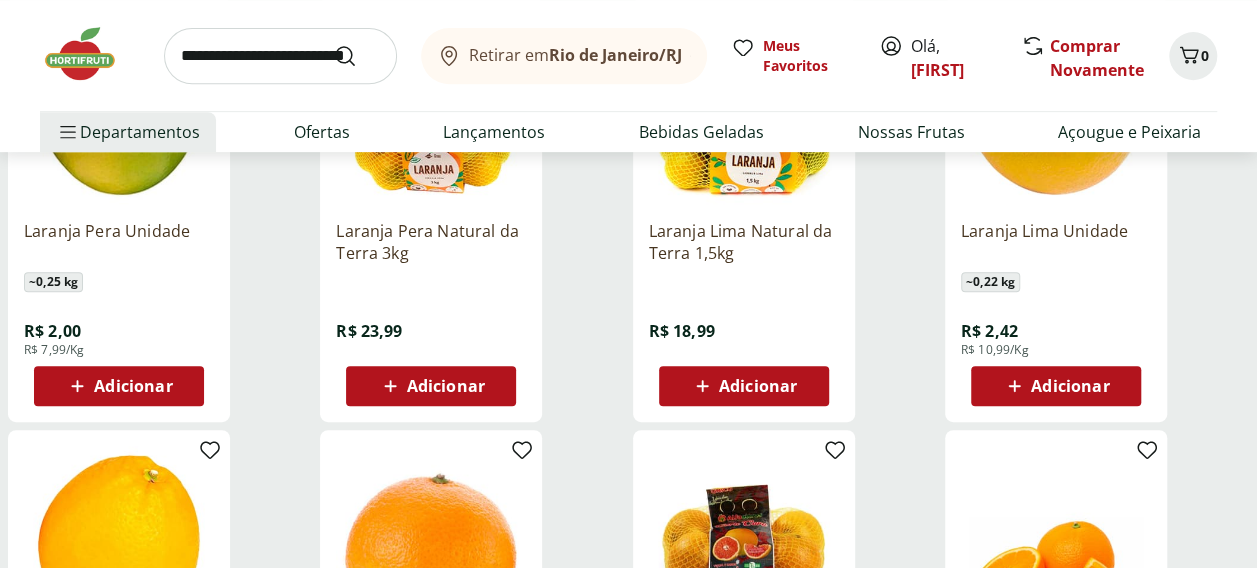 click on "Adicionar" at bounding box center (133, 386) 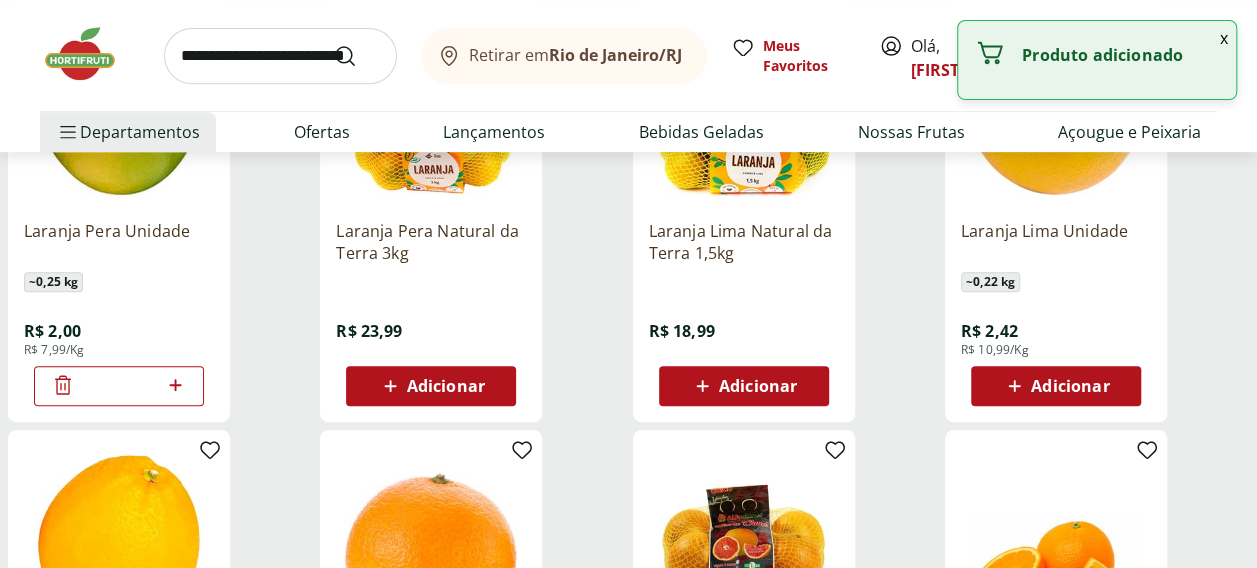 click 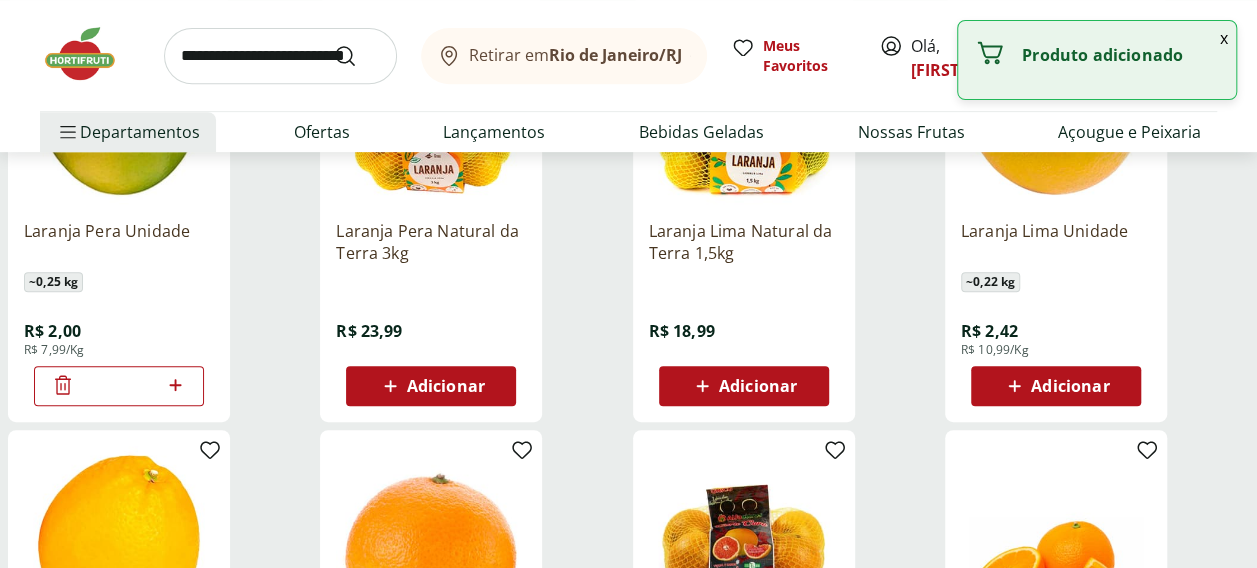 click 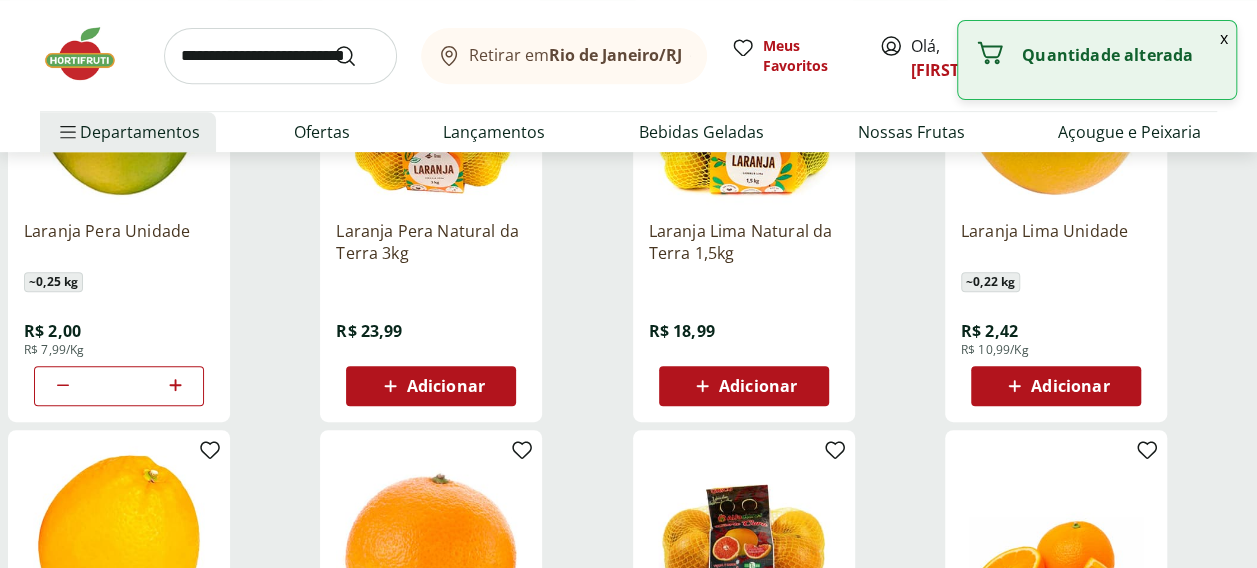 click 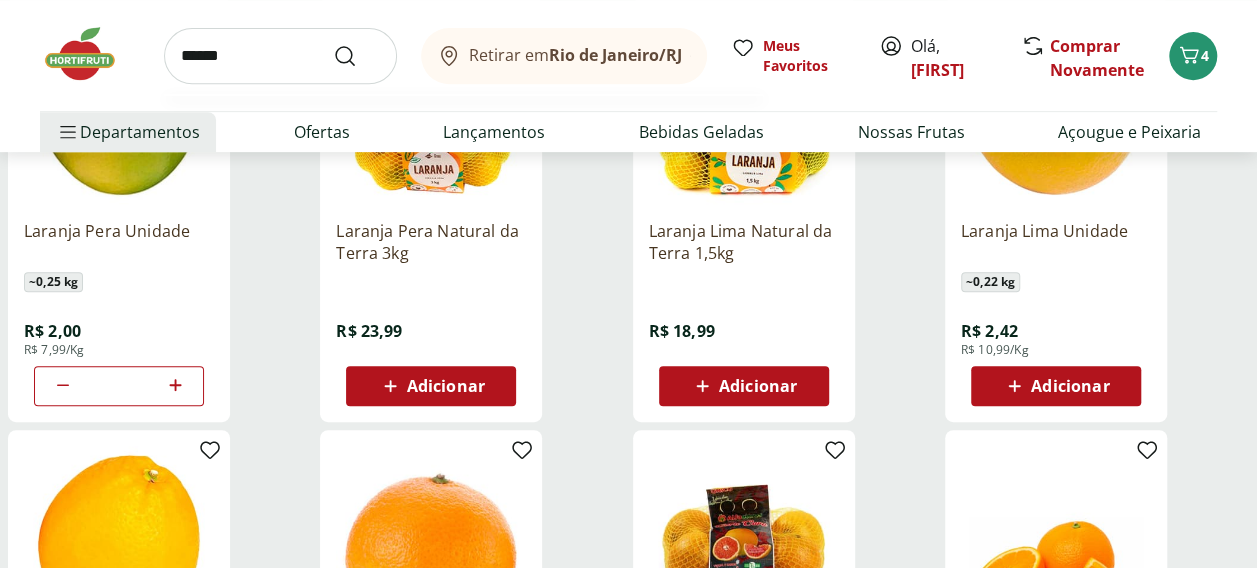type on "******" 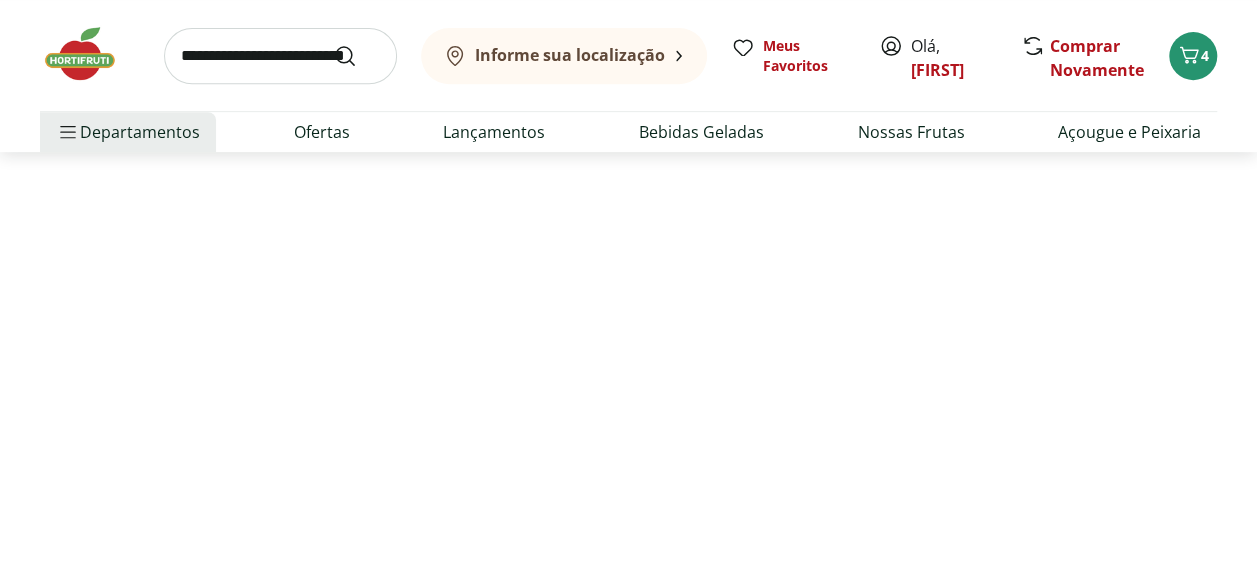 scroll, scrollTop: 0, scrollLeft: 0, axis: both 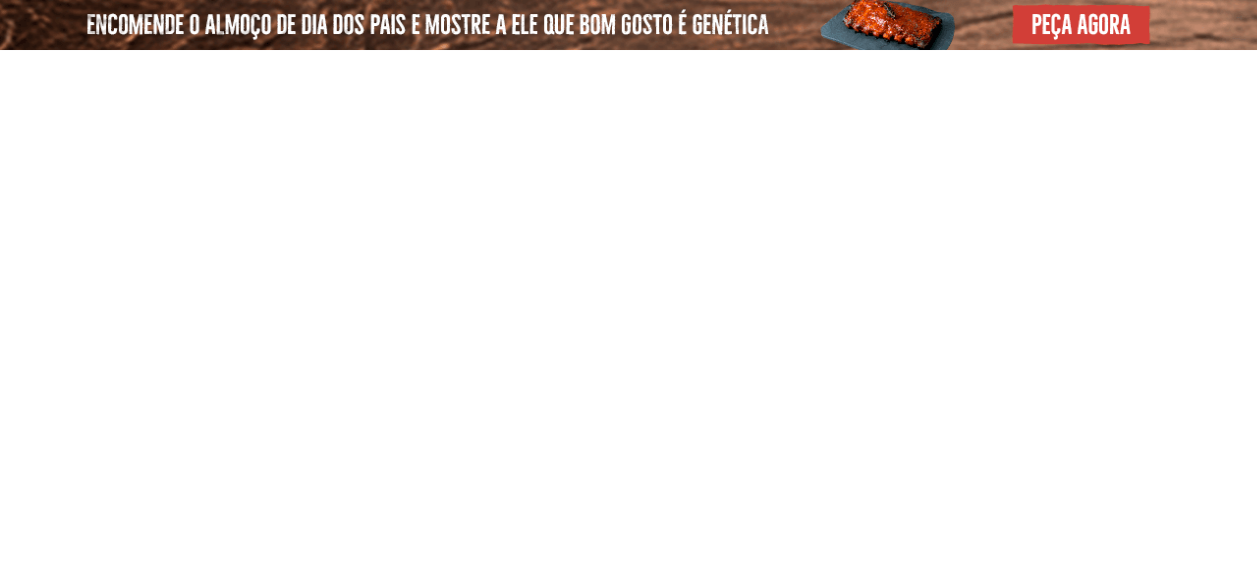 select on "**********" 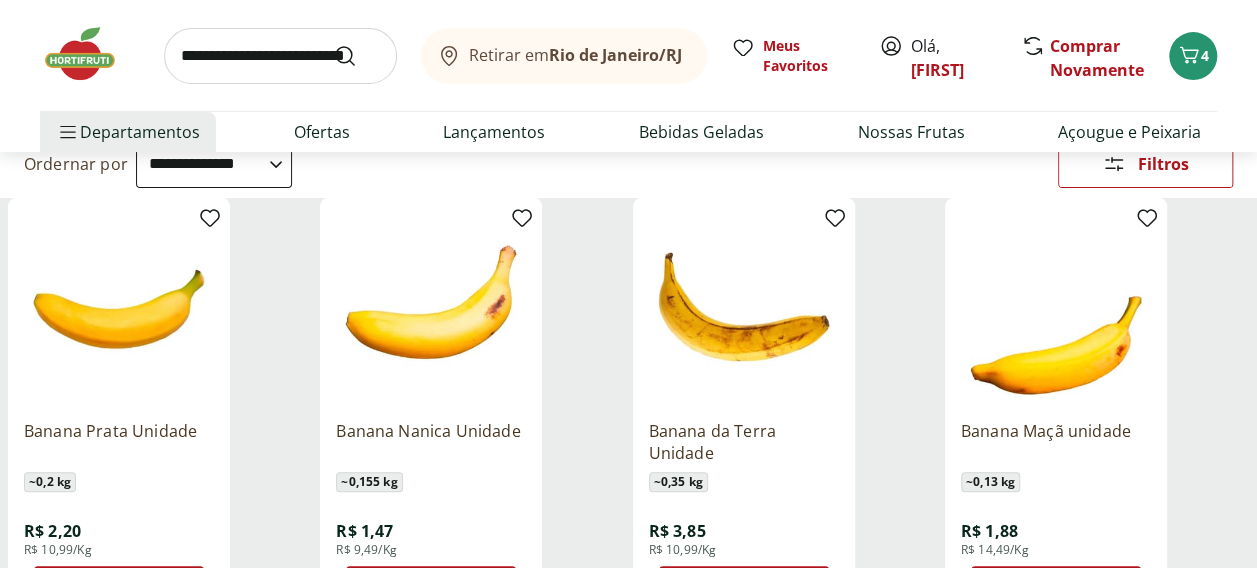 scroll, scrollTop: 300, scrollLeft: 0, axis: vertical 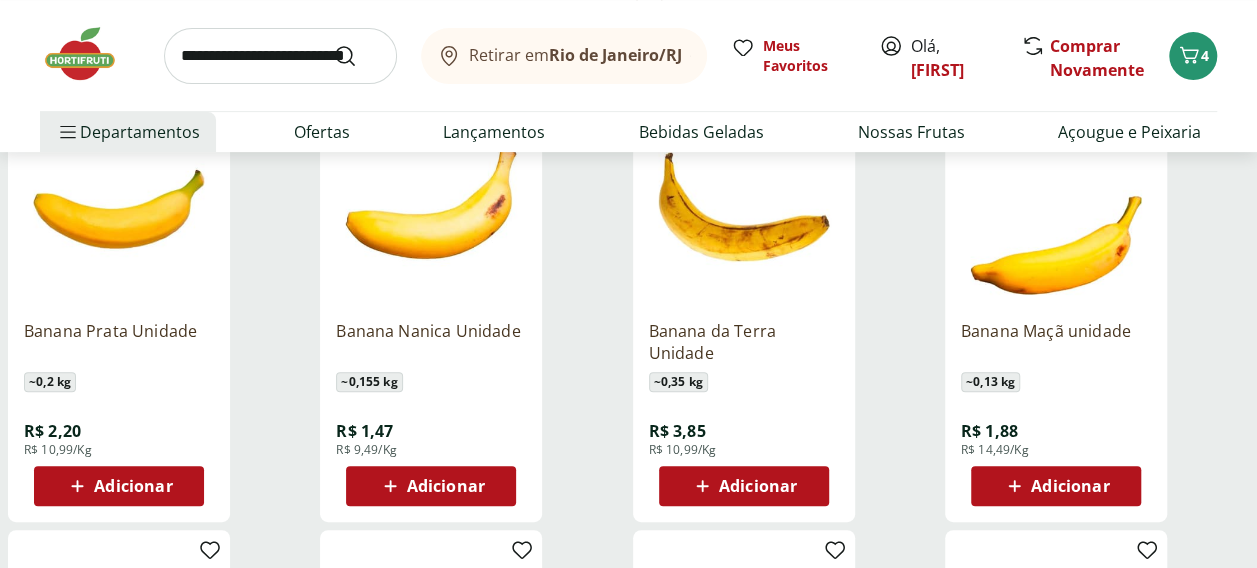 click 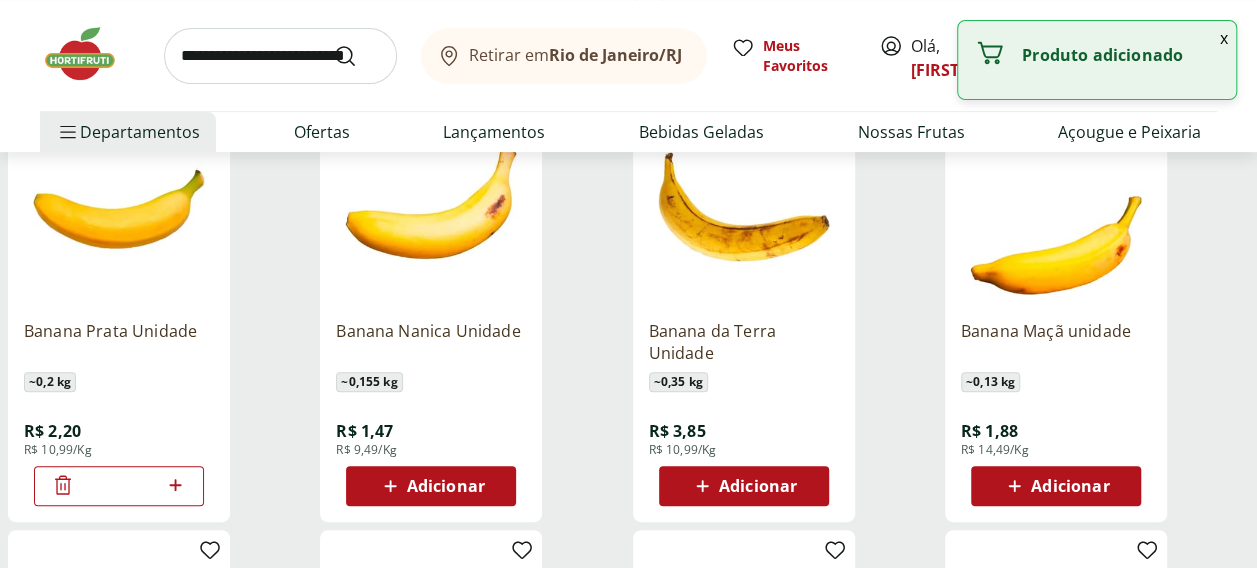 click 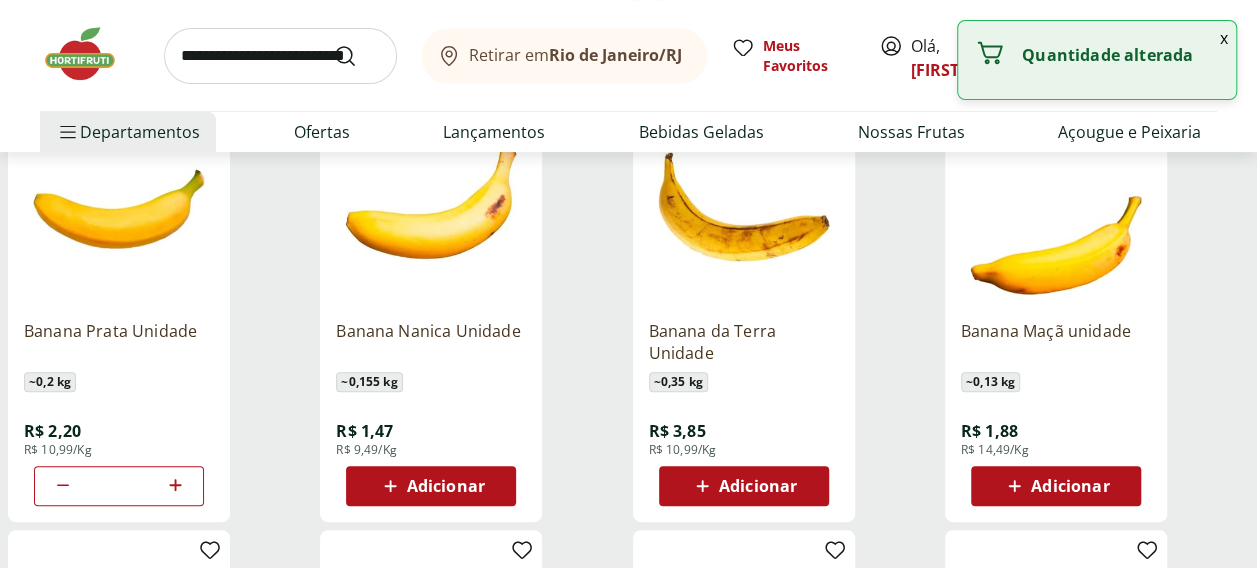 click 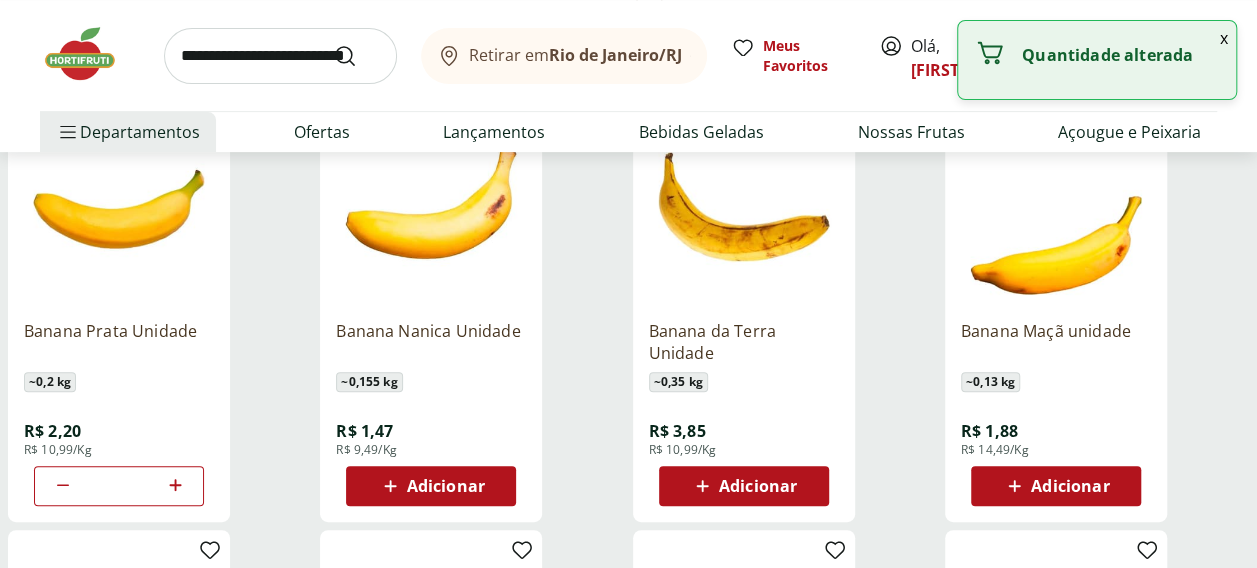 click 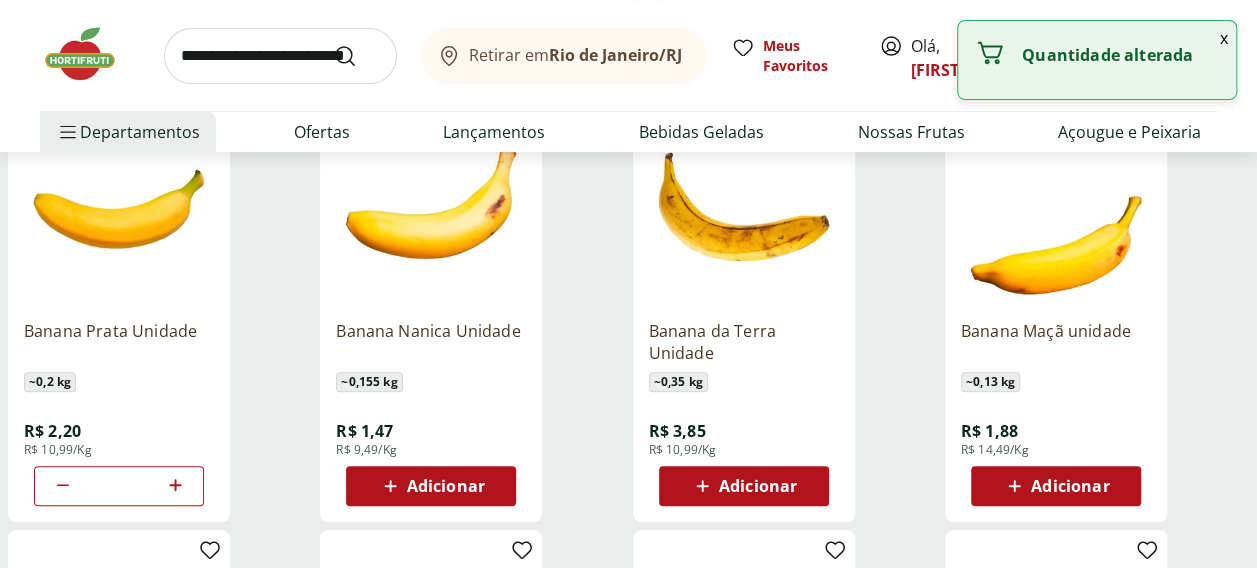 click 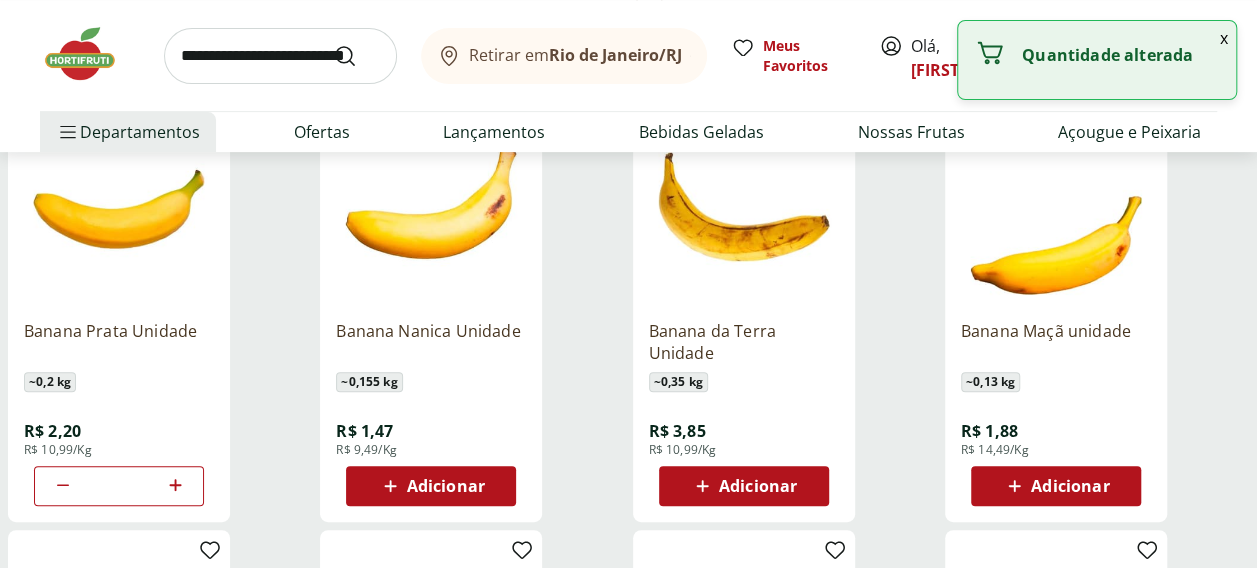 click 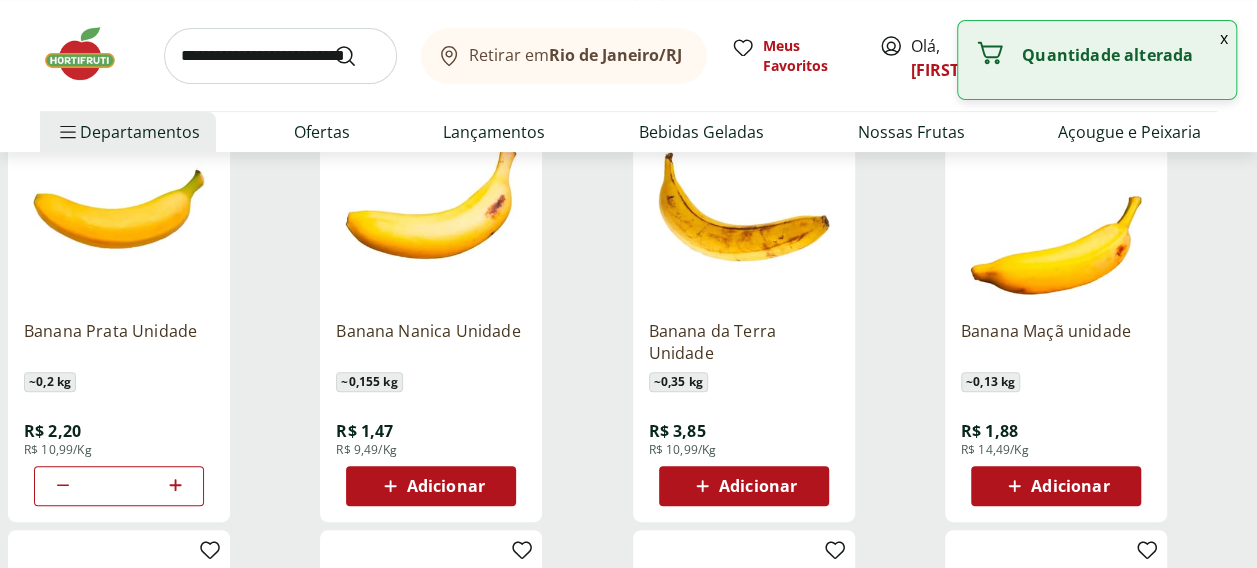 click 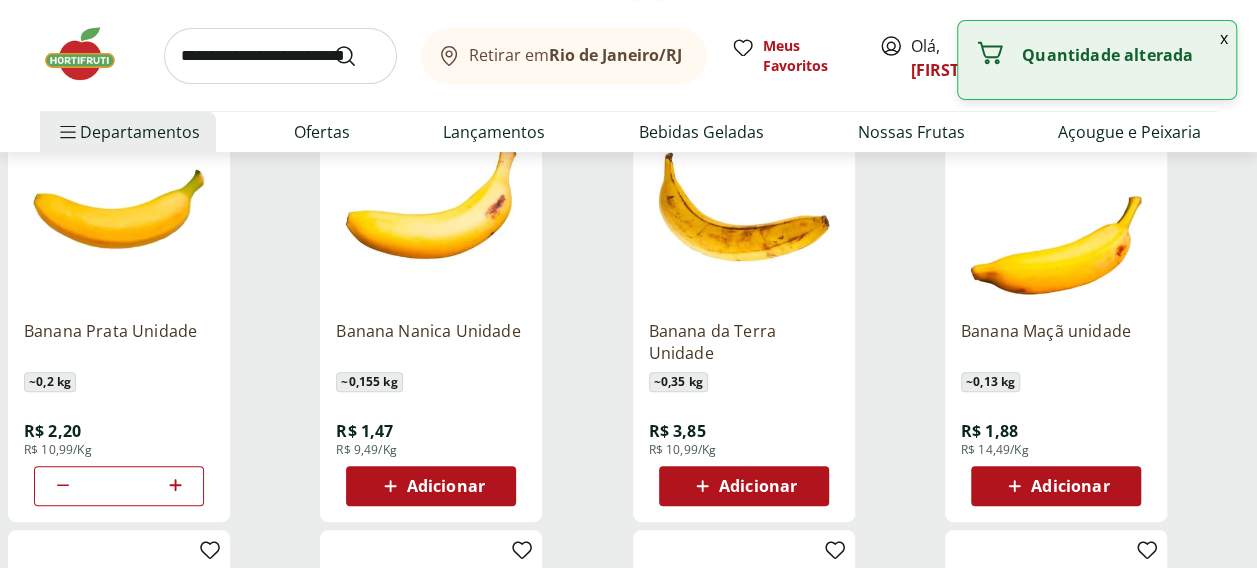 click 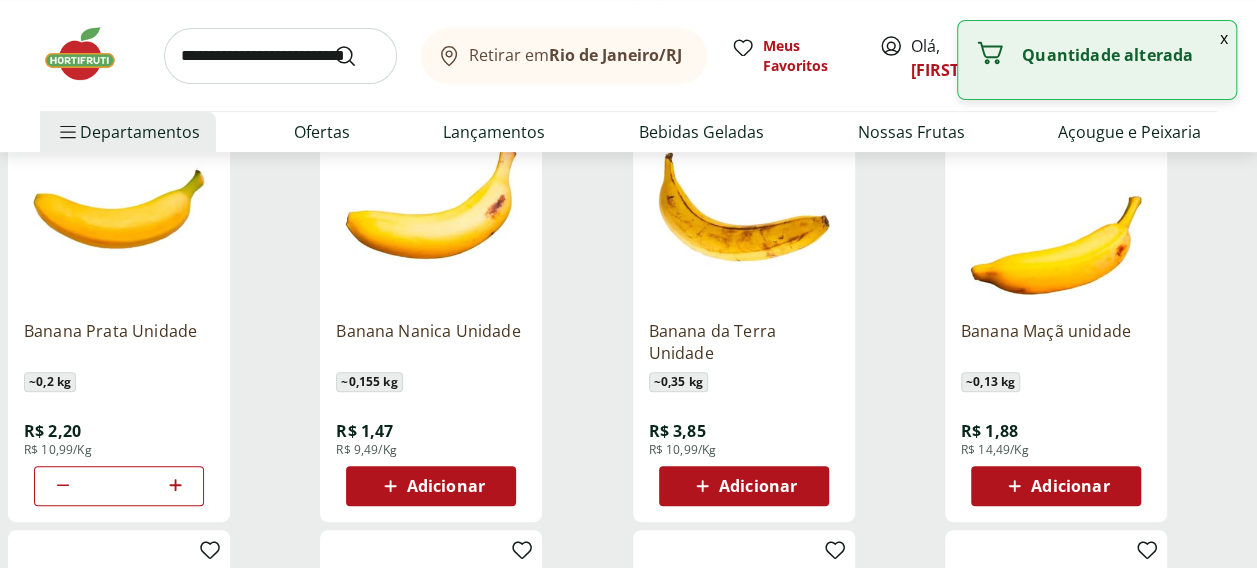 click 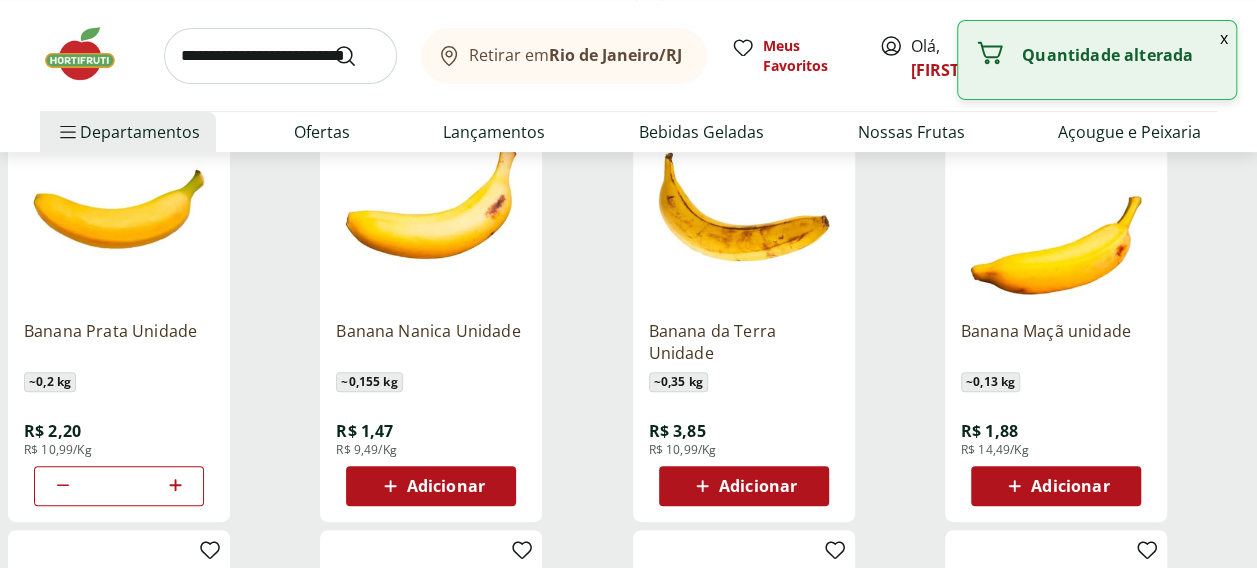 click 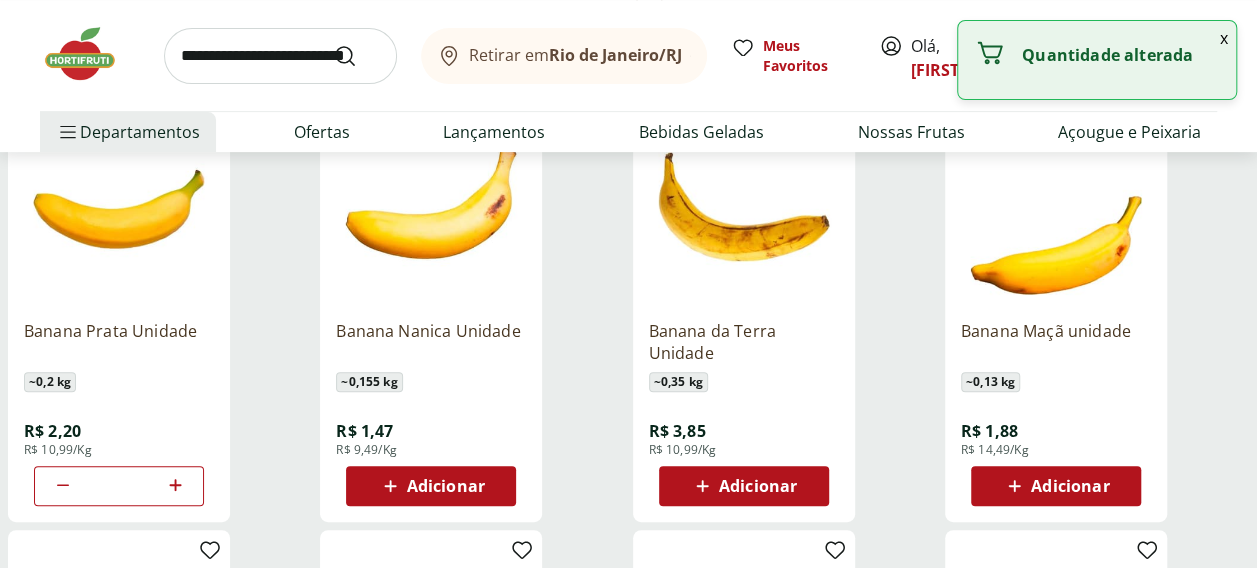 type on "**" 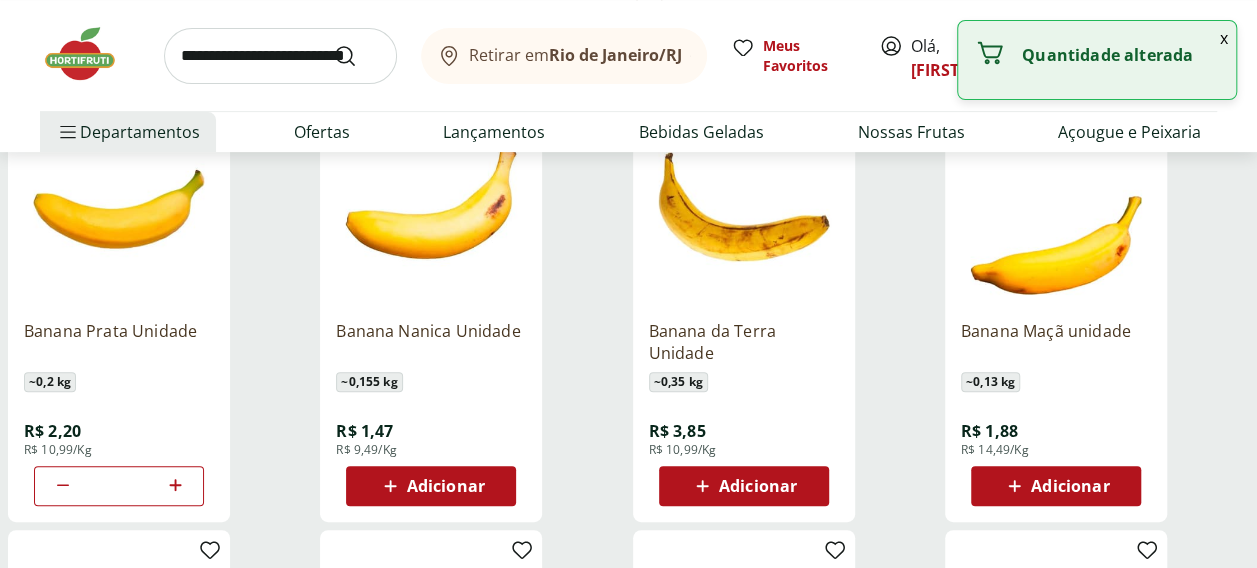 click at bounding box center (280, 56) 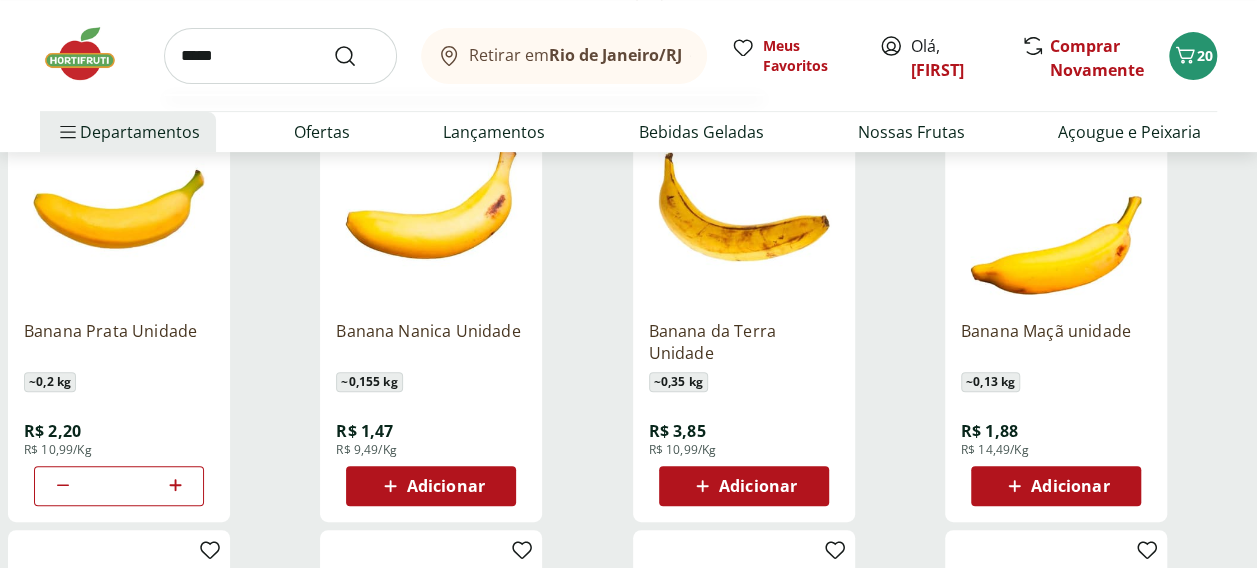 type on "*****" 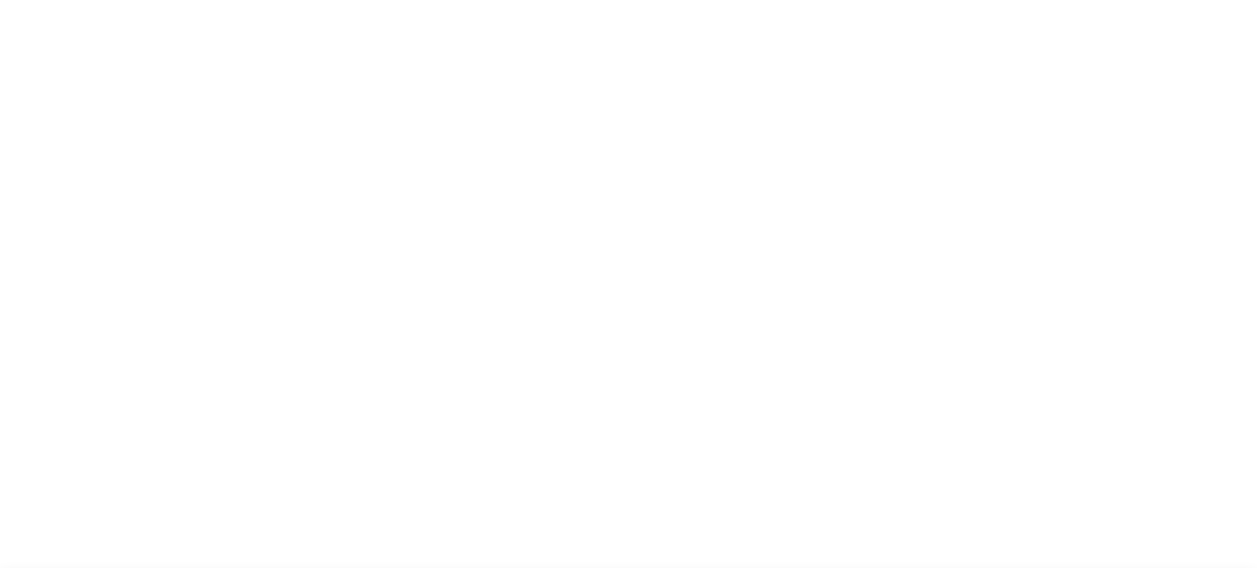 scroll, scrollTop: 0, scrollLeft: 0, axis: both 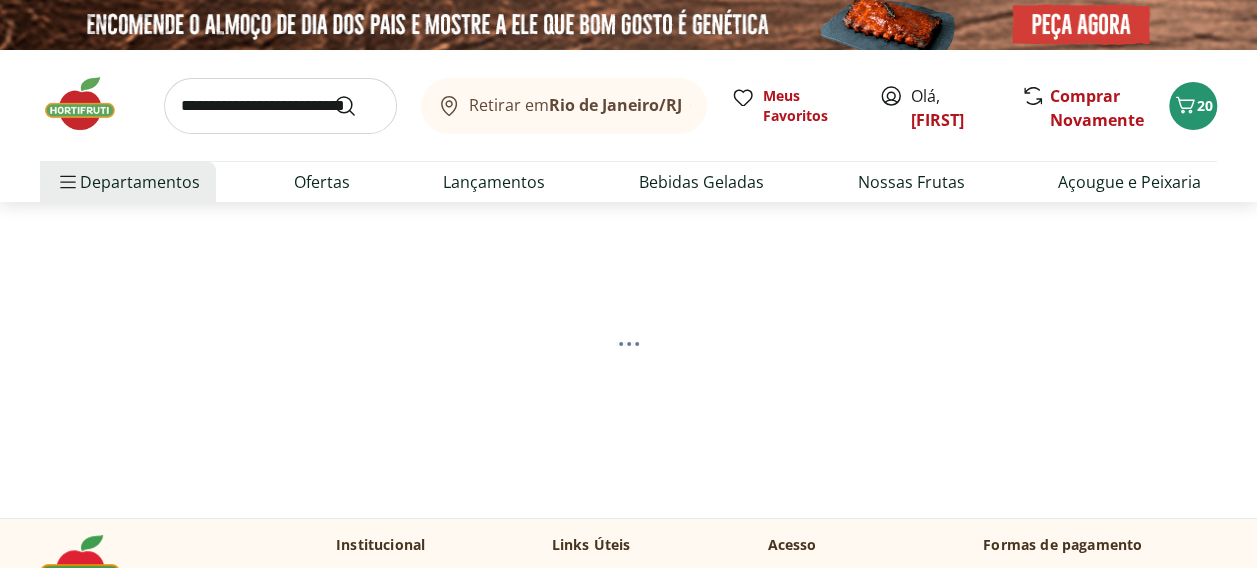 select on "**********" 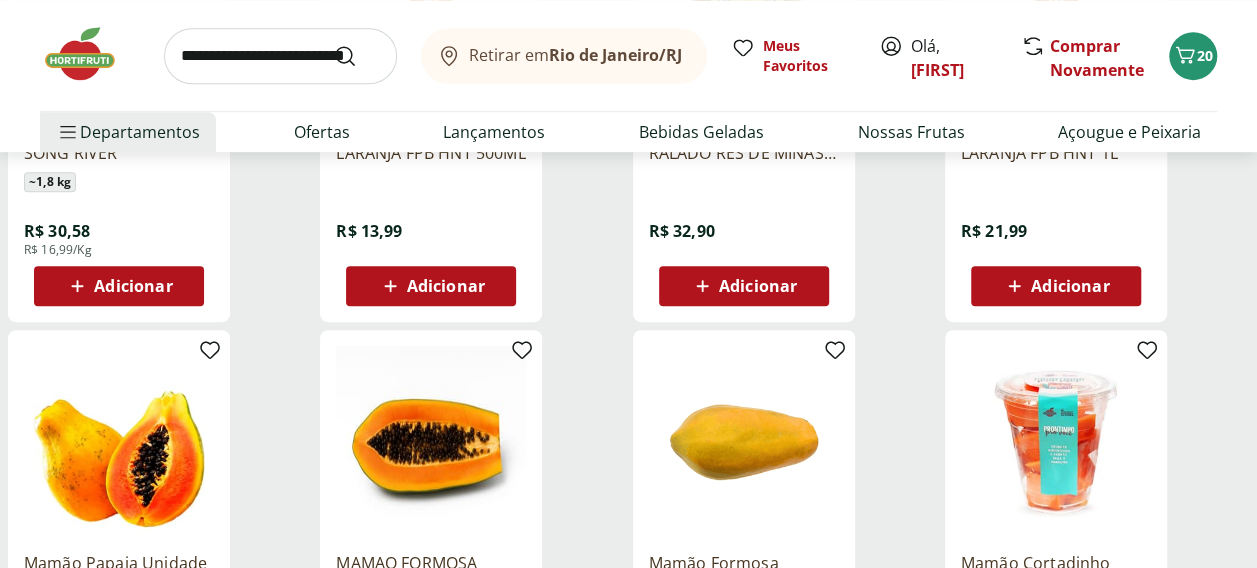 scroll, scrollTop: 700, scrollLeft: 0, axis: vertical 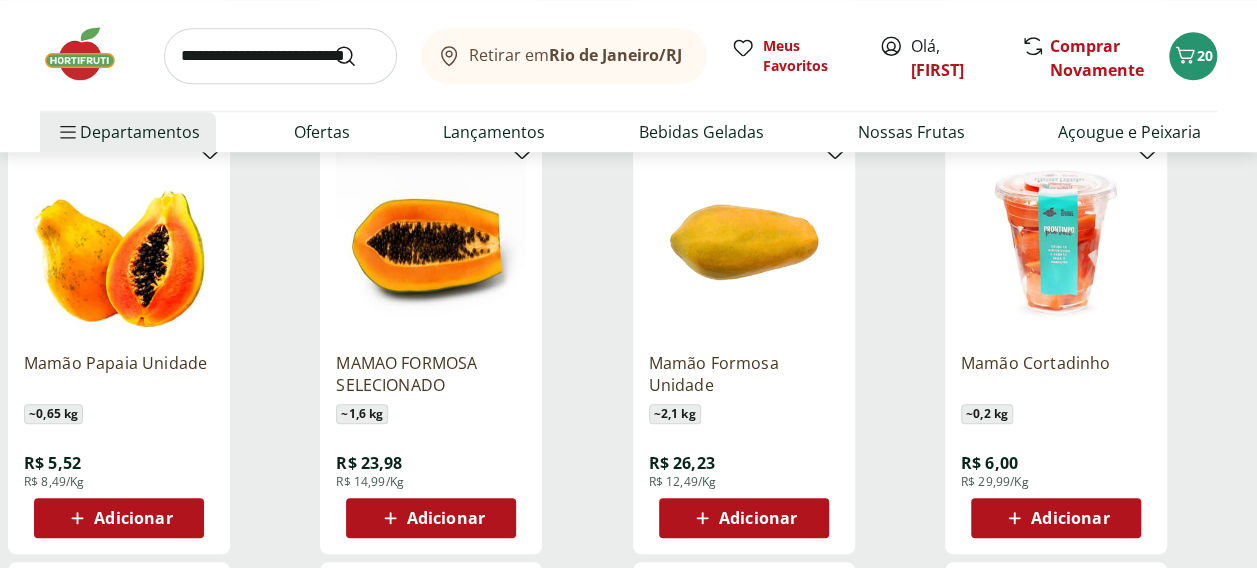 click on "Adicionar" at bounding box center (758, 518) 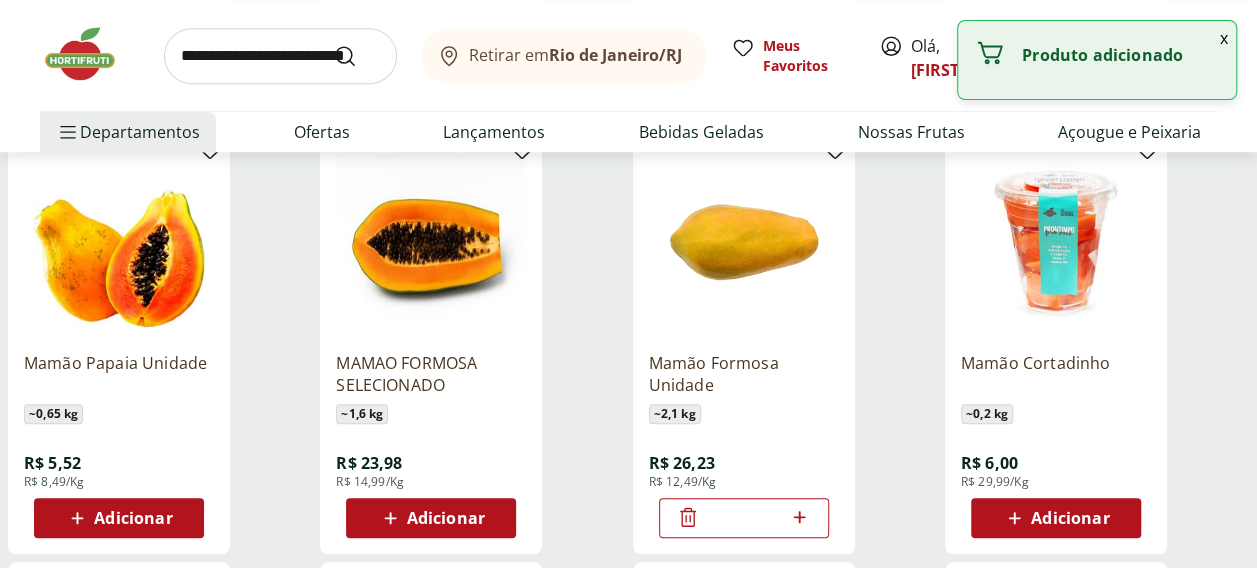 click on "Adicionar" at bounding box center [133, 518] 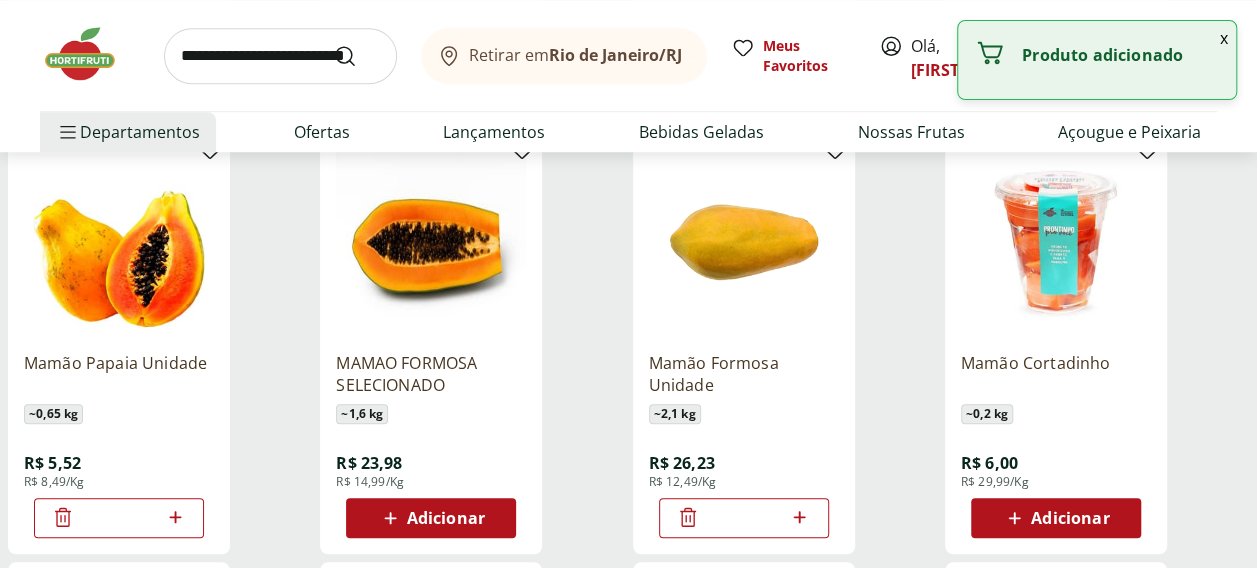 click 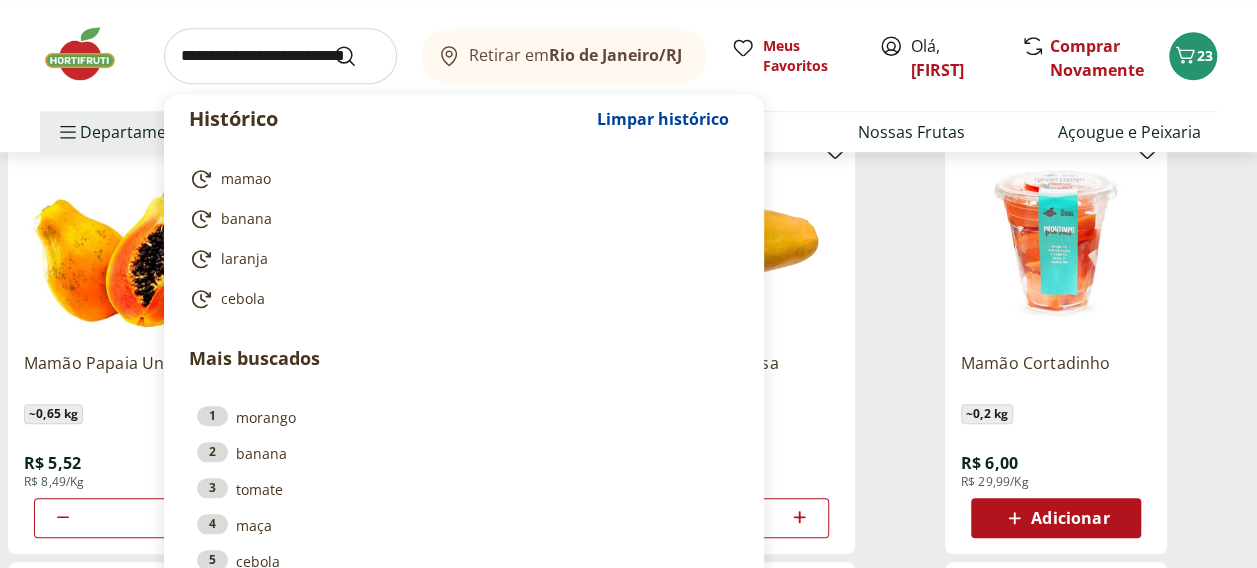 click at bounding box center (280, 56) 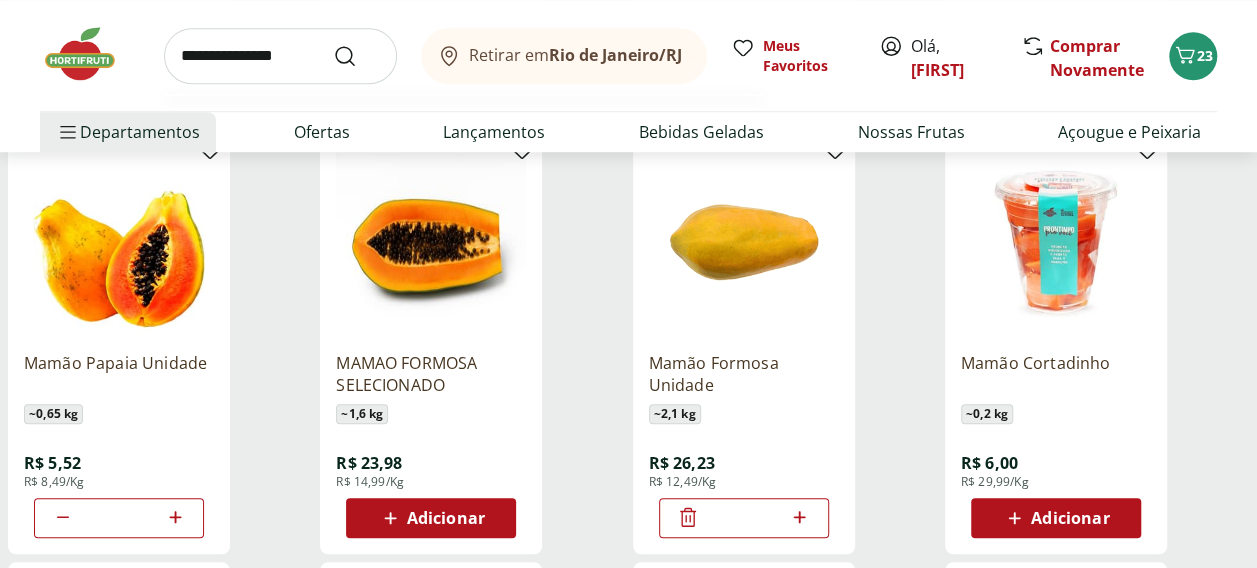type on "**********" 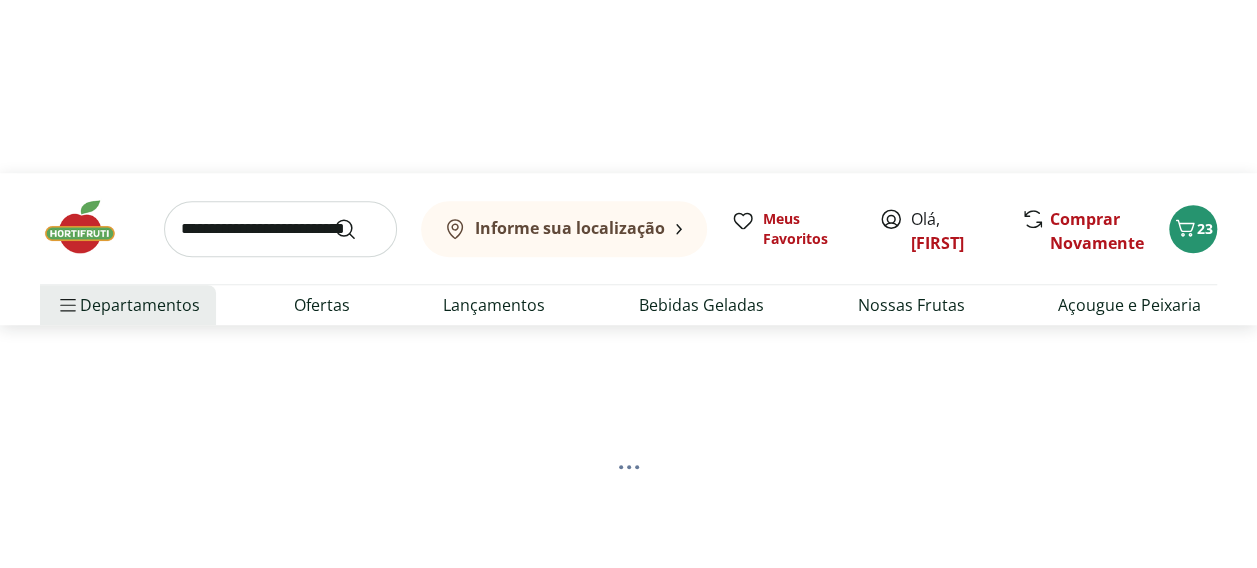 scroll, scrollTop: 0, scrollLeft: 0, axis: both 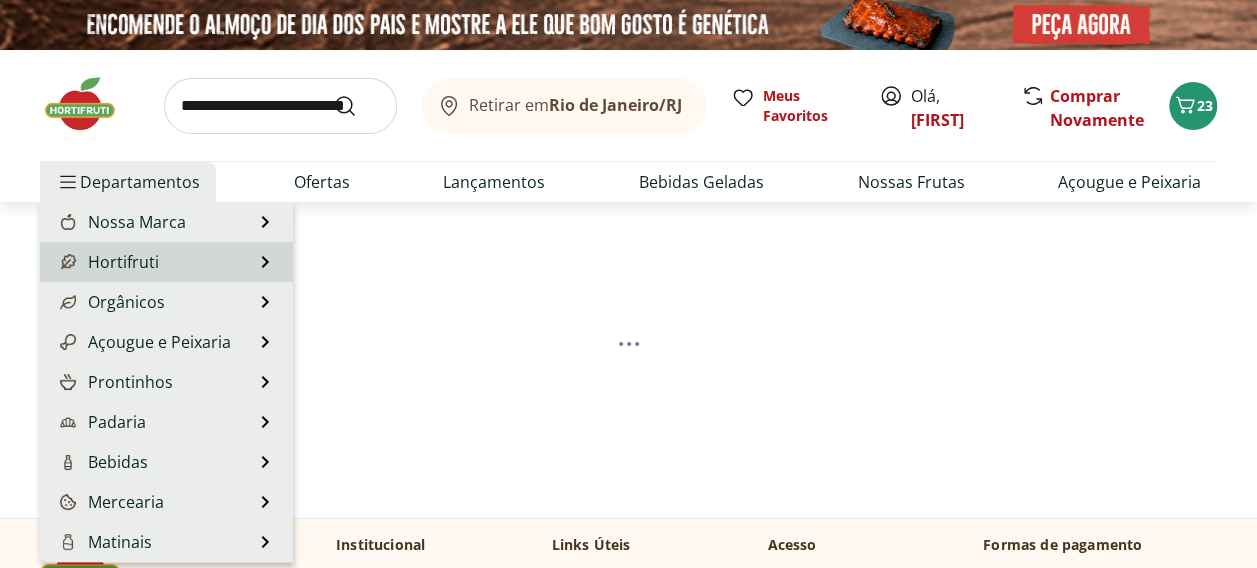 select on "**********" 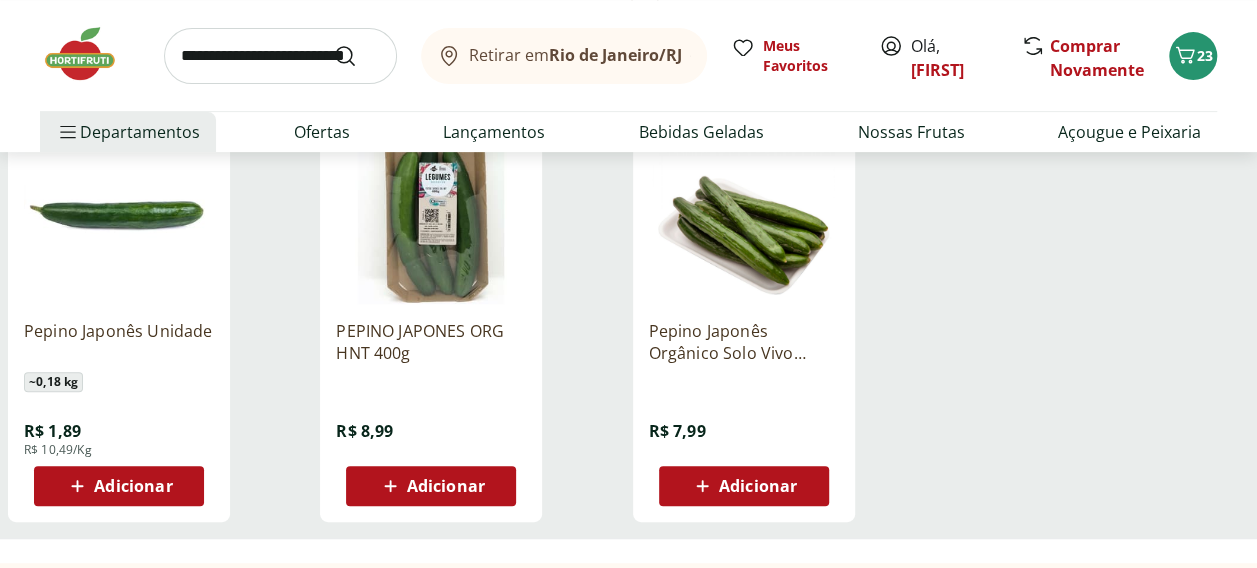 scroll, scrollTop: 400, scrollLeft: 0, axis: vertical 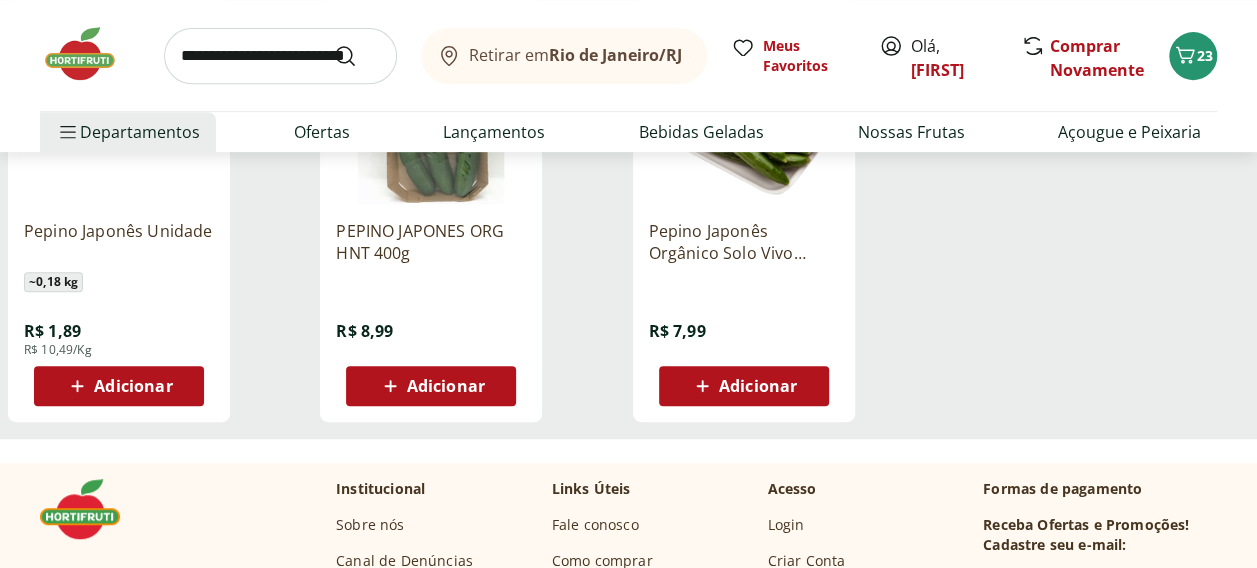 click on "Adicionar" at bounding box center [133, 386] 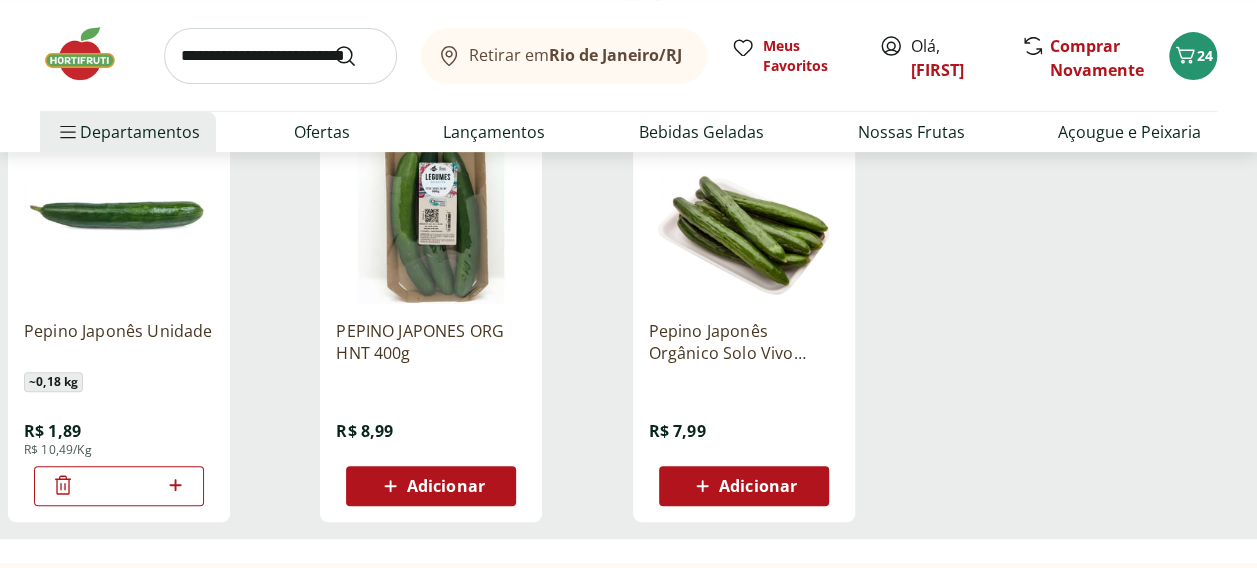 scroll, scrollTop: 0, scrollLeft: 0, axis: both 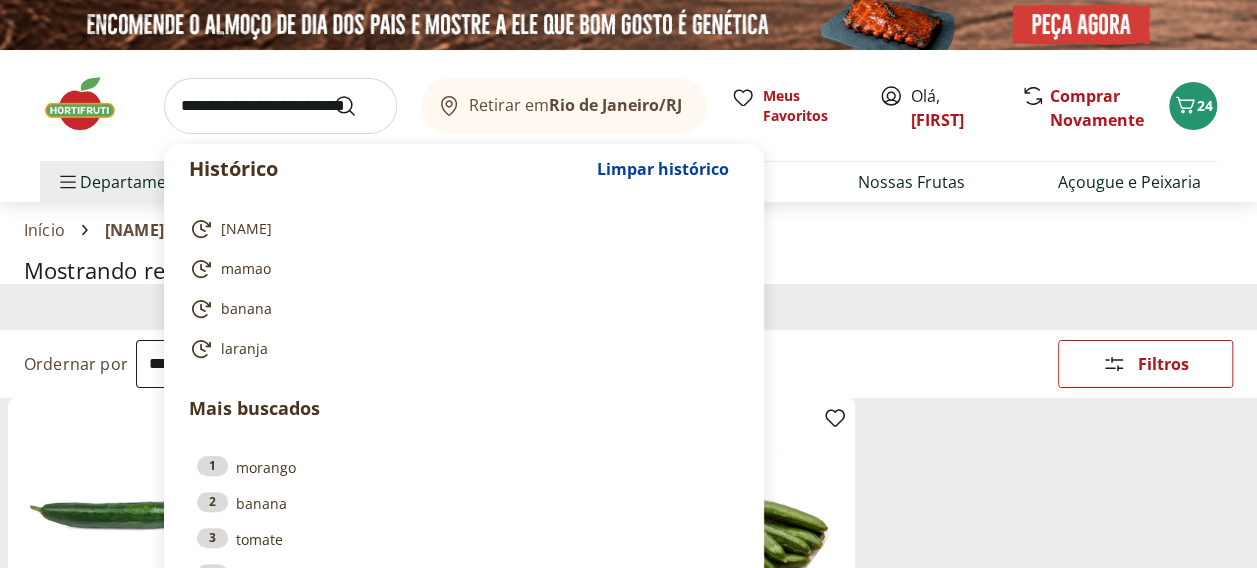 click at bounding box center (280, 106) 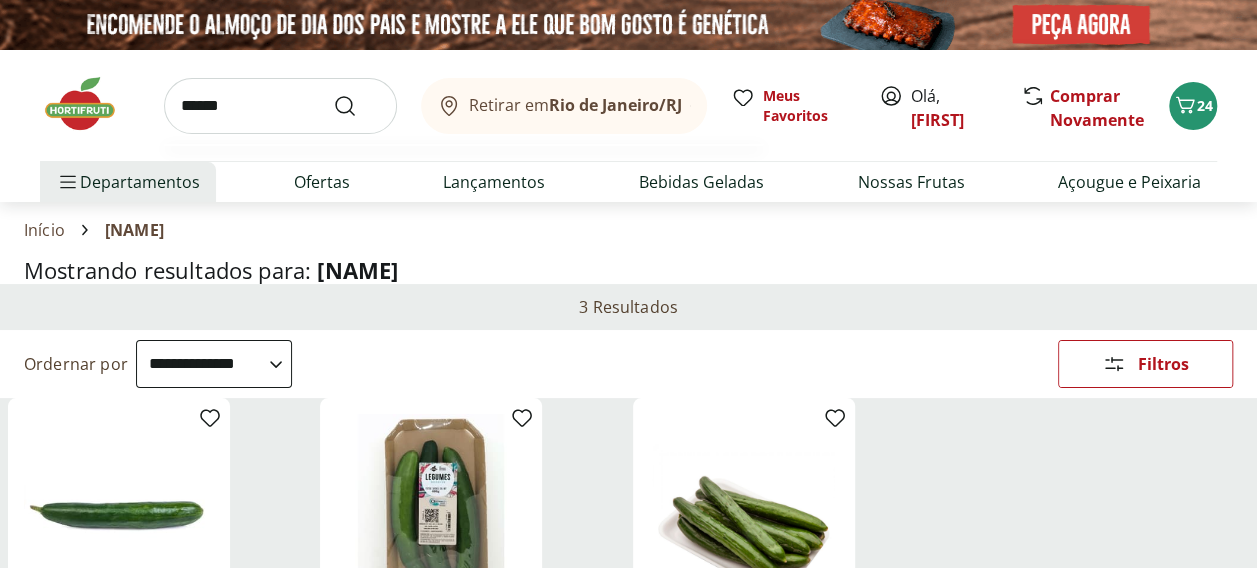 type on "******" 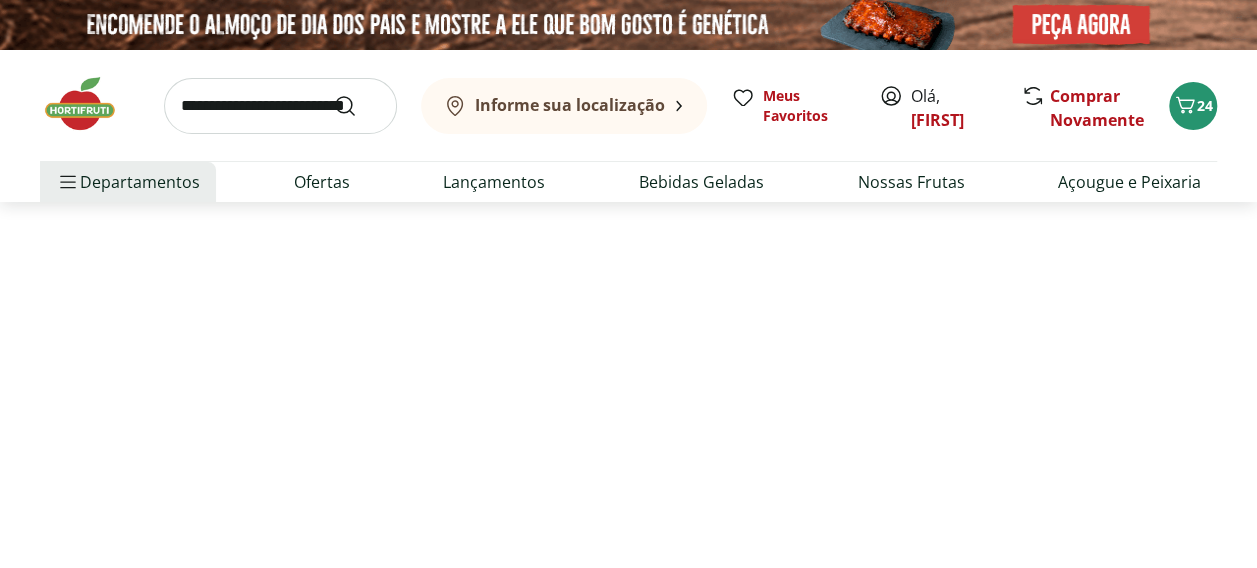 select on "**********" 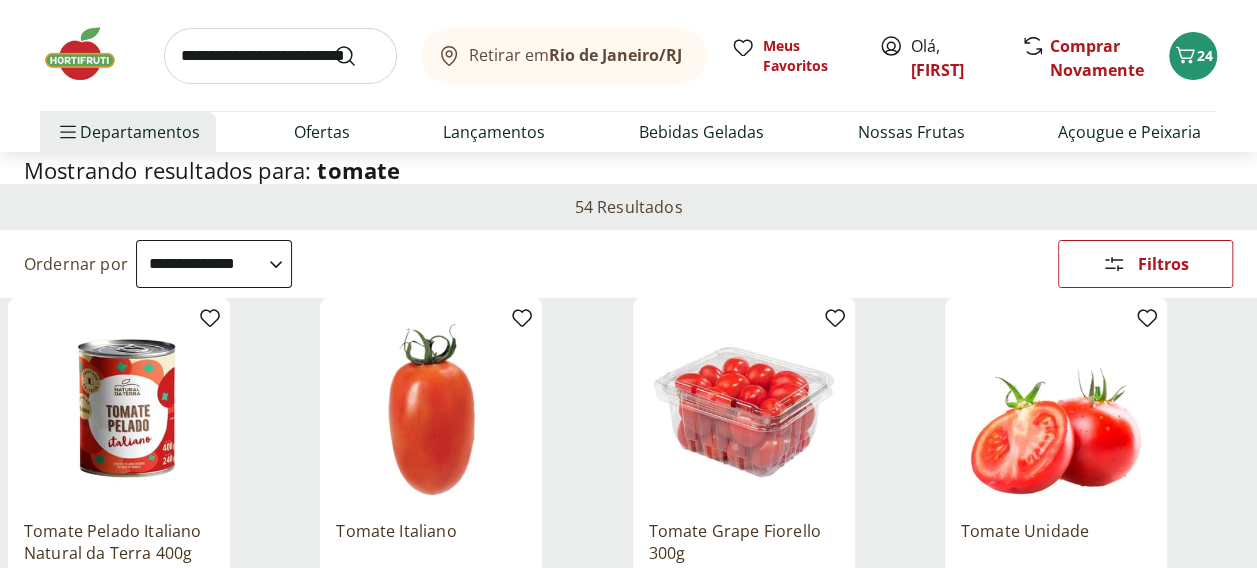 scroll, scrollTop: 300, scrollLeft: 0, axis: vertical 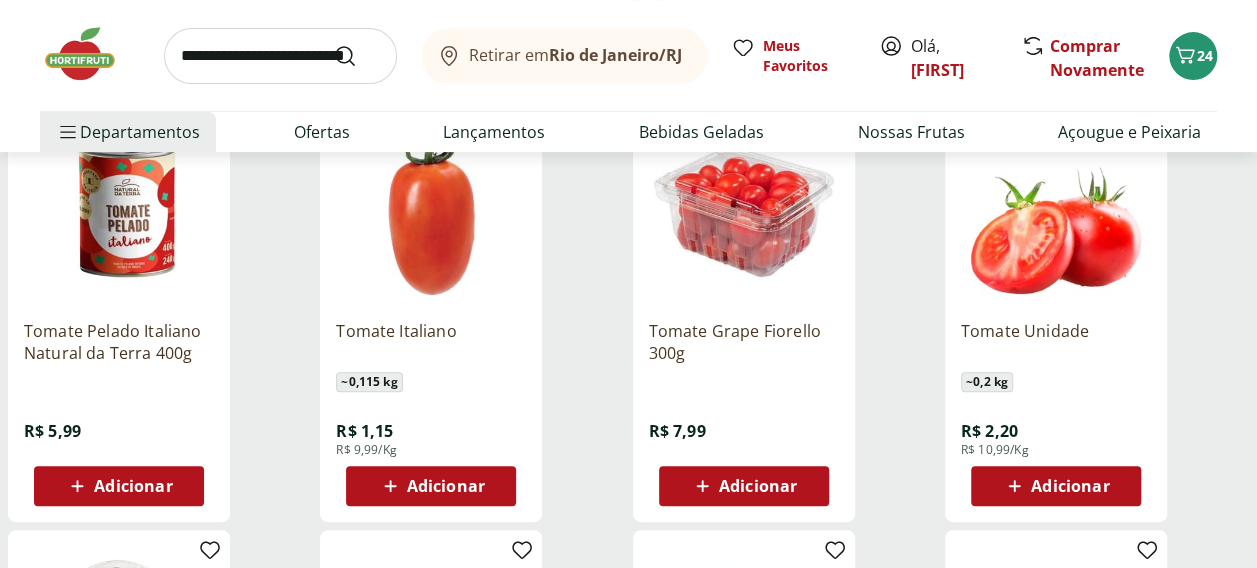 click on "Adicionar" at bounding box center (431, 486) 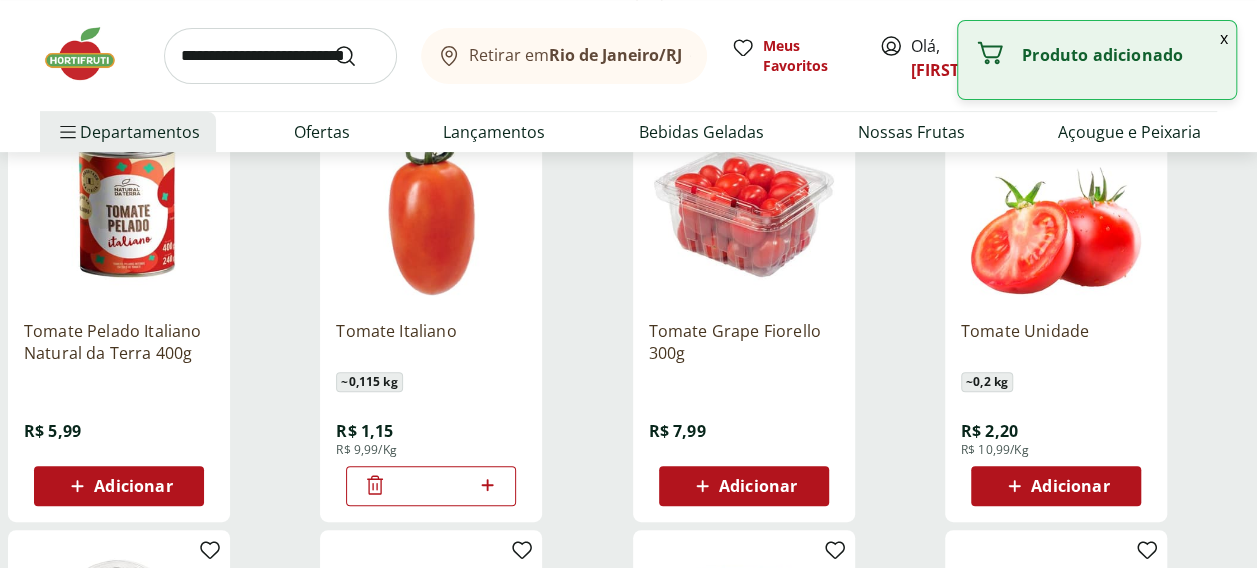 click 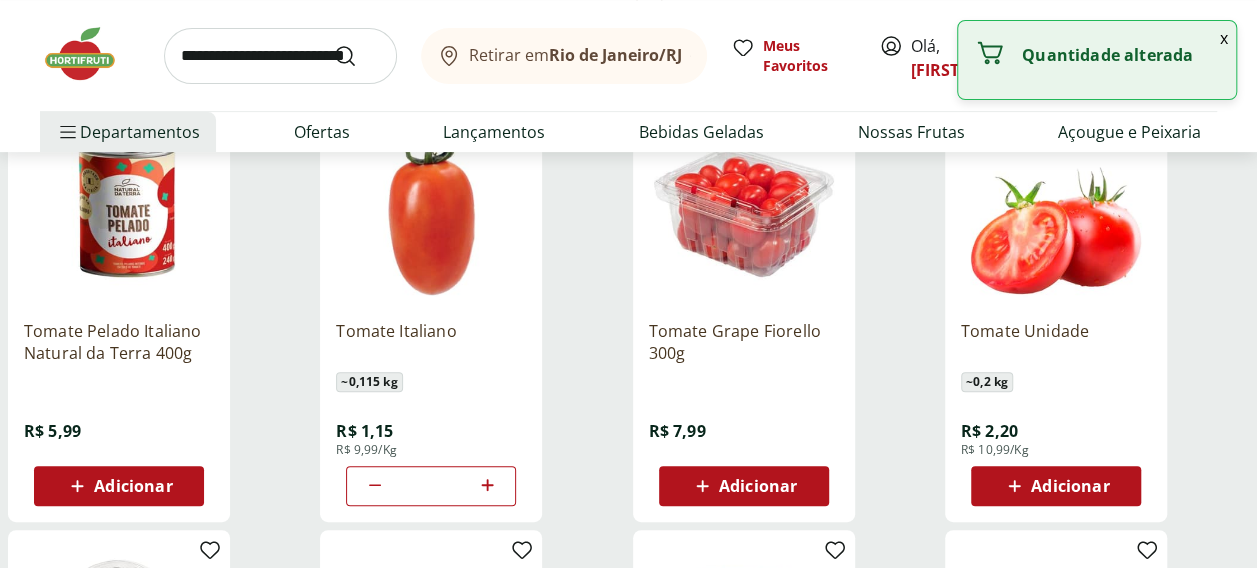 click 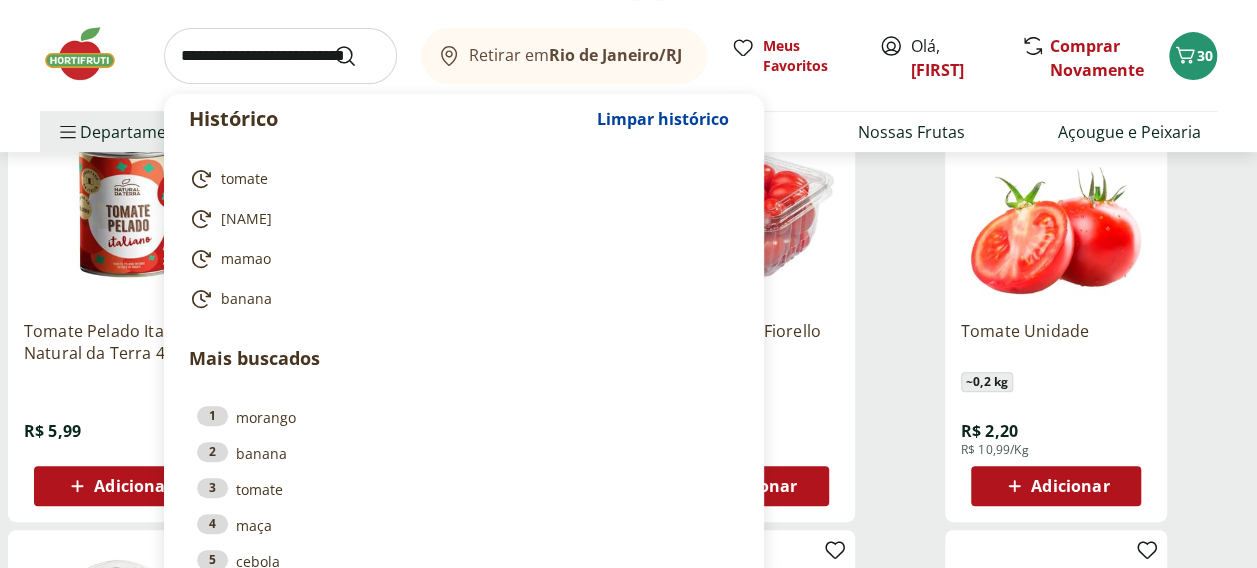 click at bounding box center (280, 56) 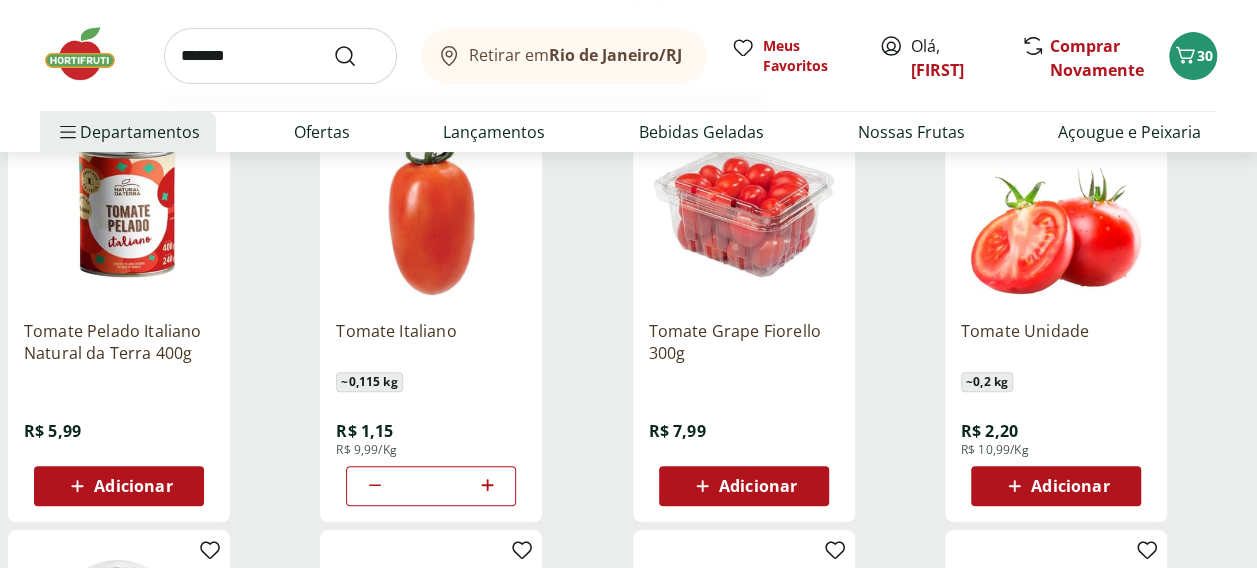 type on "*******" 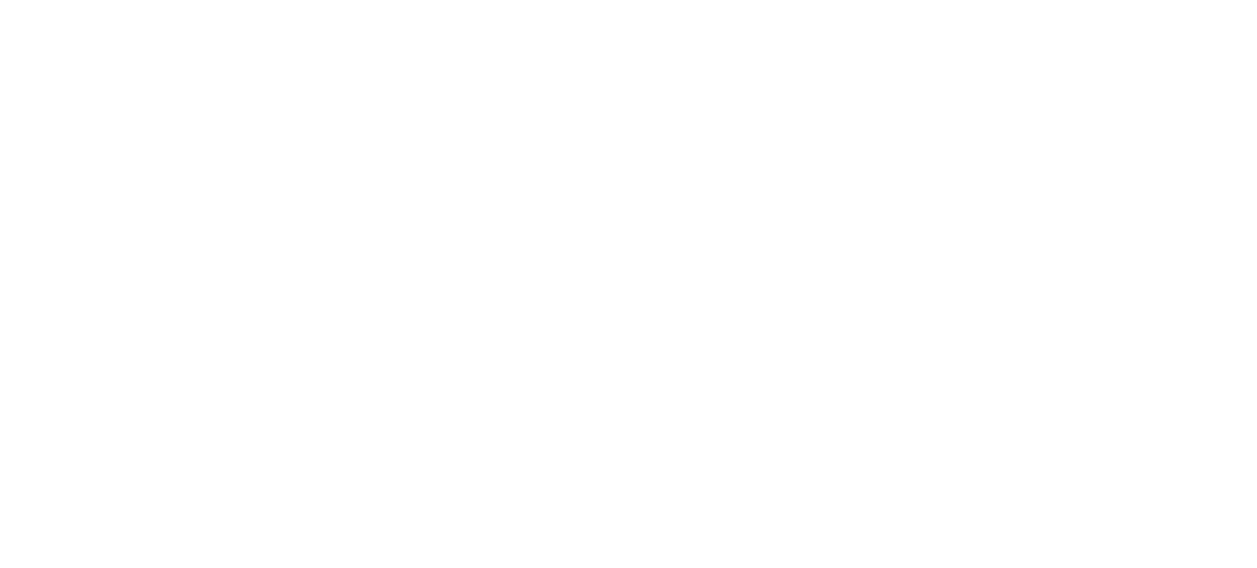 scroll, scrollTop: 0, scrollLeft: 0, axis: both 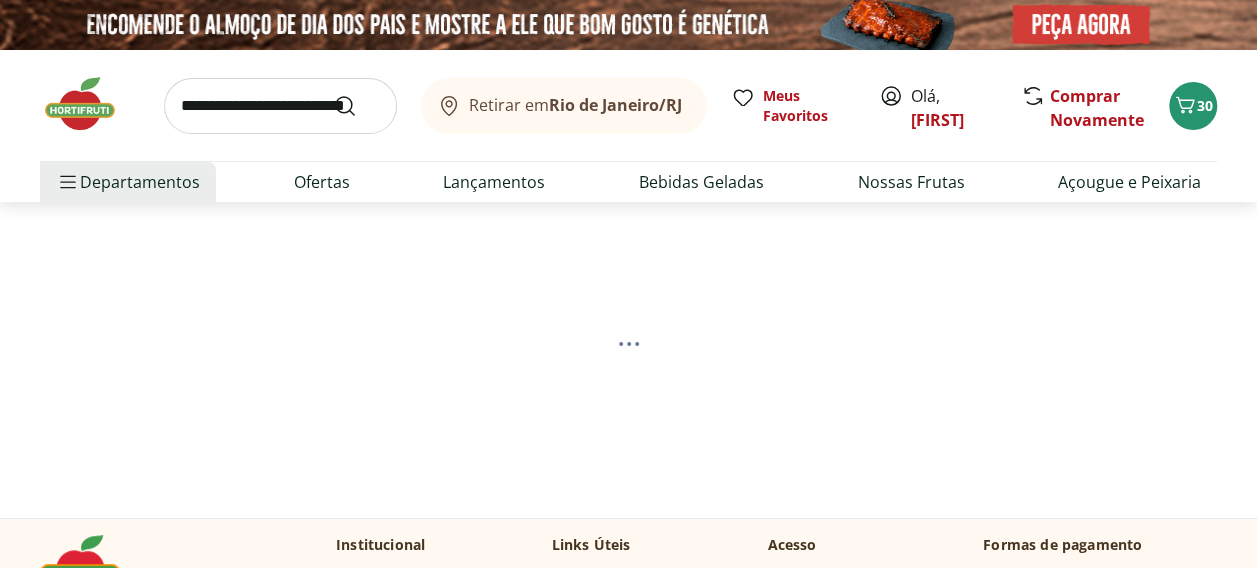 select on "**********" 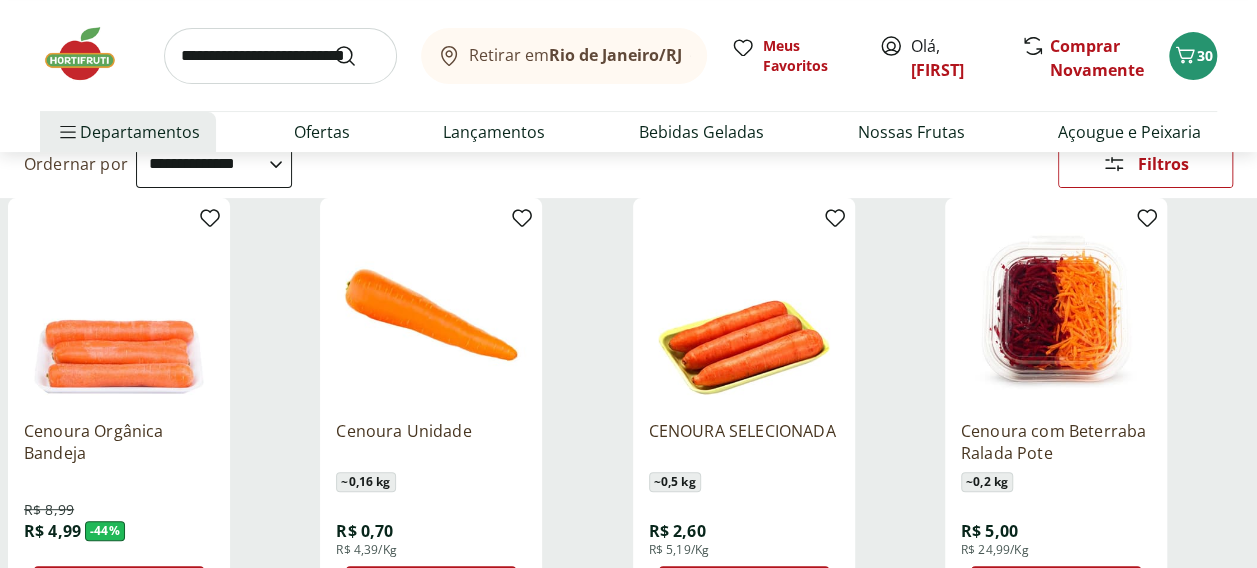 scroll, scrollTop: 300, scrollLeft: 0, axis: vertical 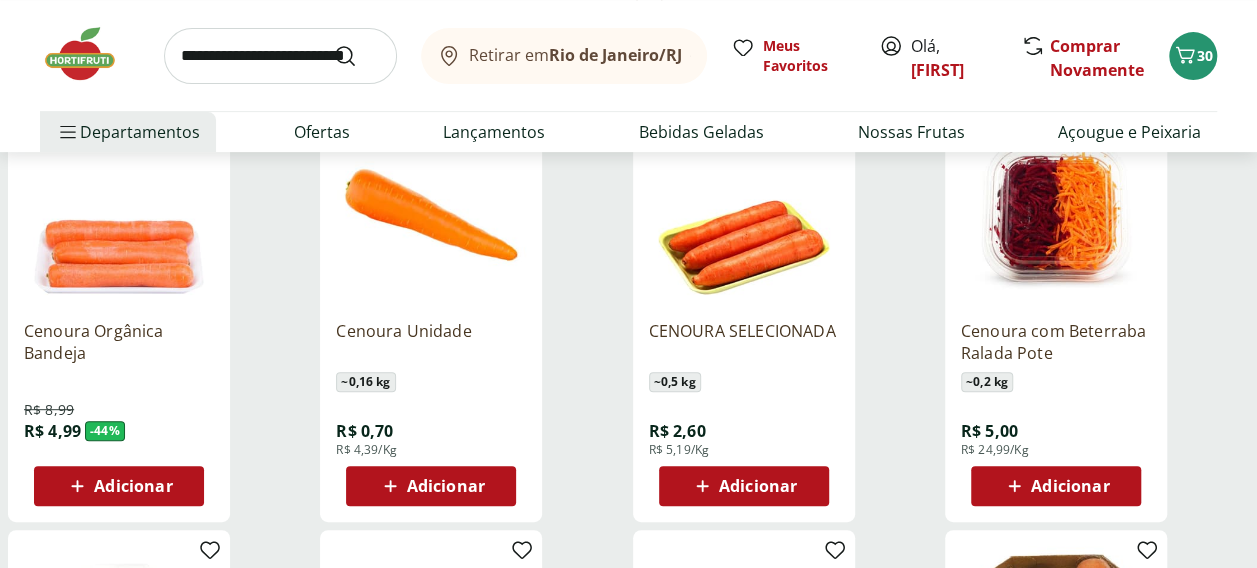 click on "Adicionar" at bounding box center (431, 486) 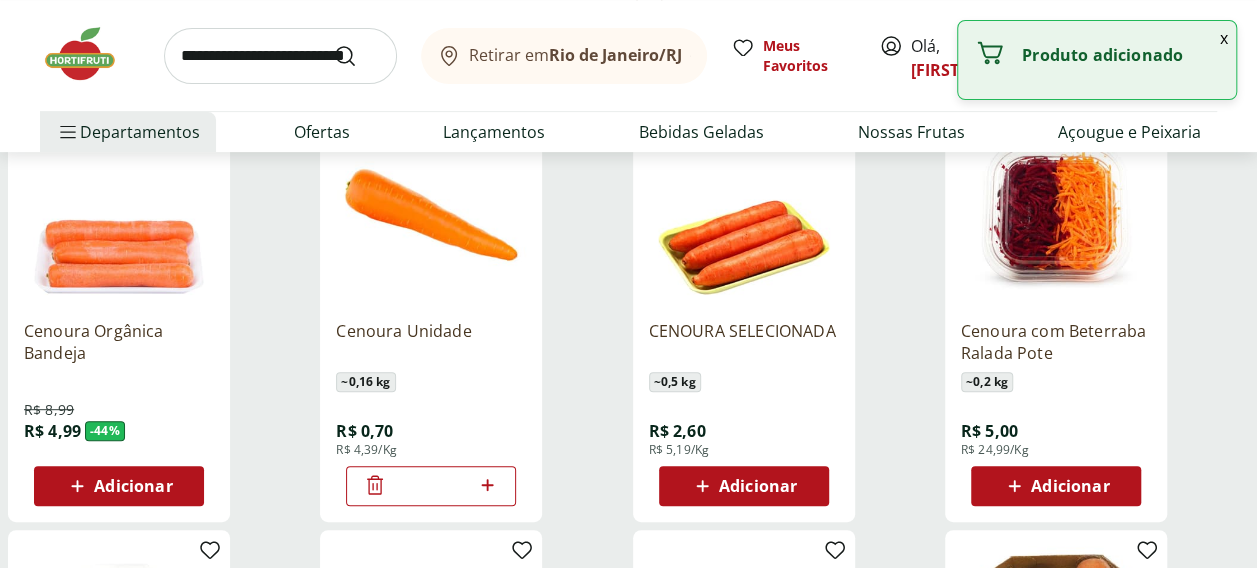 click at bounding box center [280, 56] 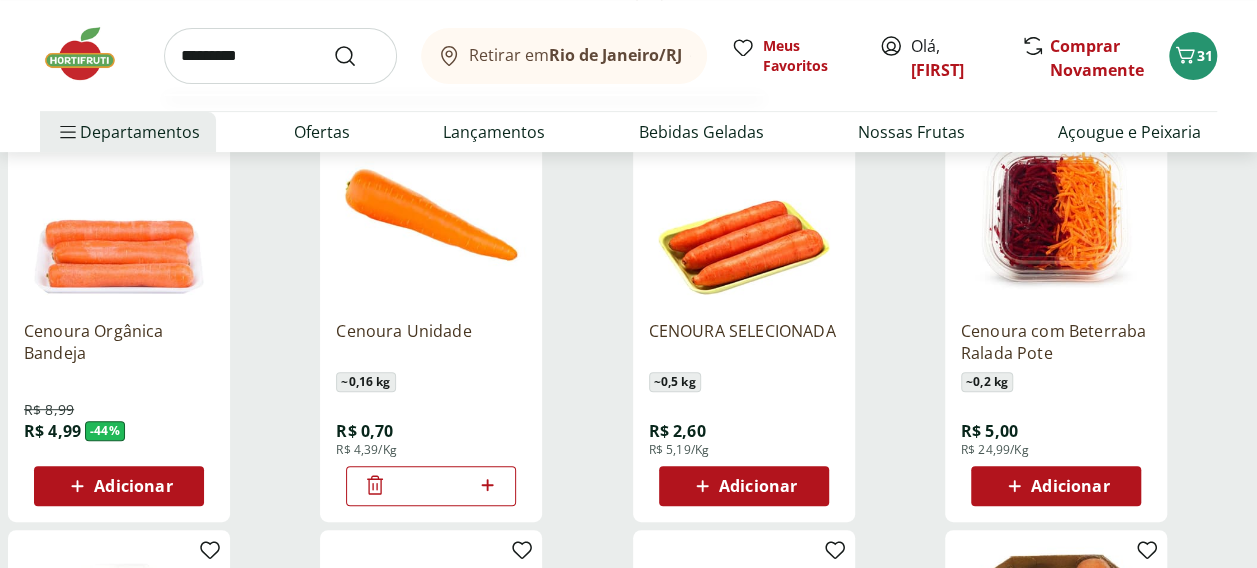 type on "*********" 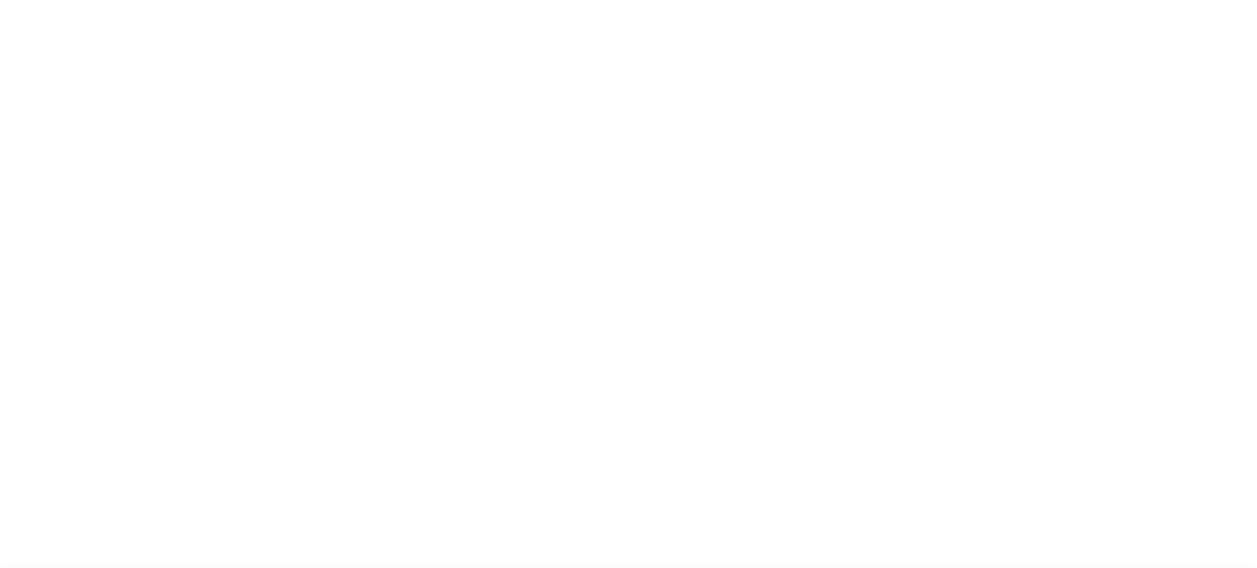 scroll, scrollTop: 0, scrollLeft: 0, axis: both 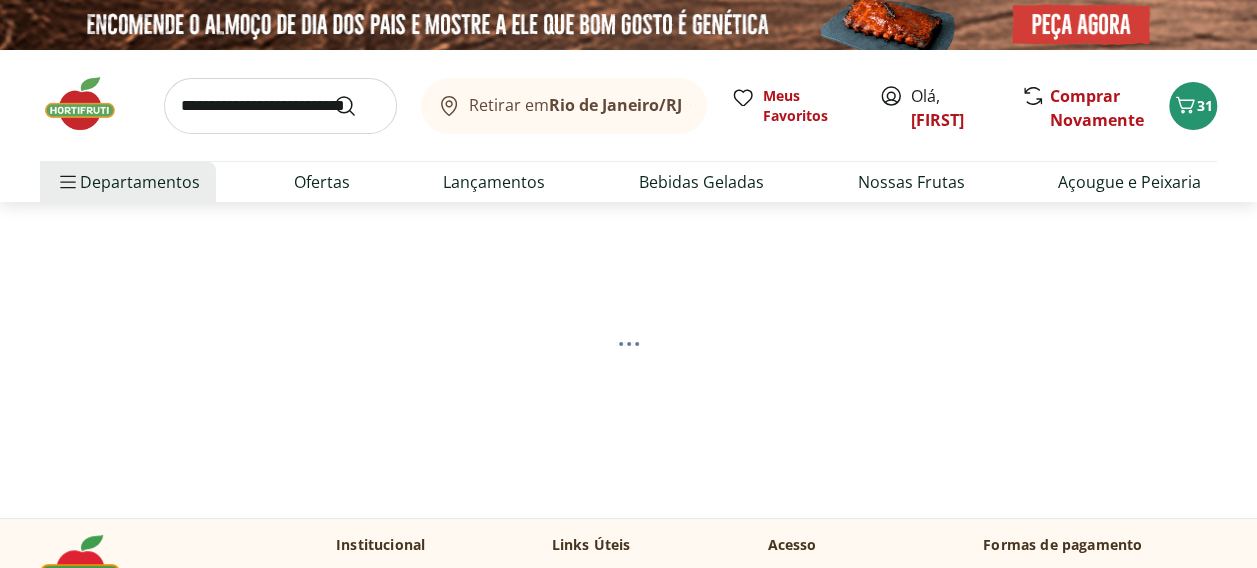 select on "**********" 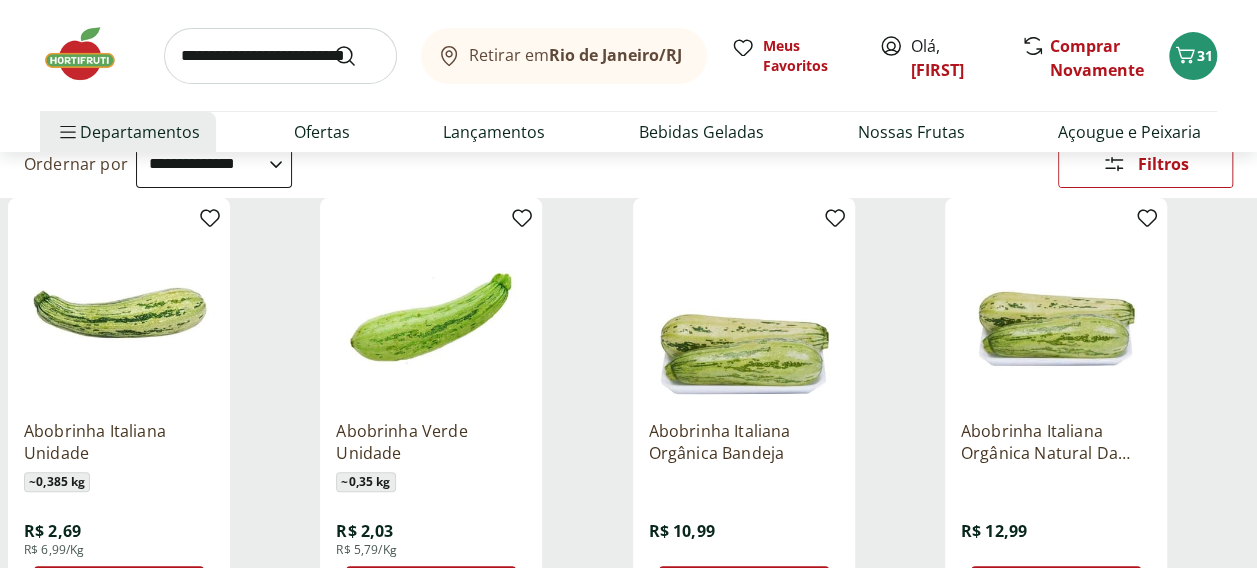 scroll, scrollTop: 300, scrollLeft: 0, axis: vertical 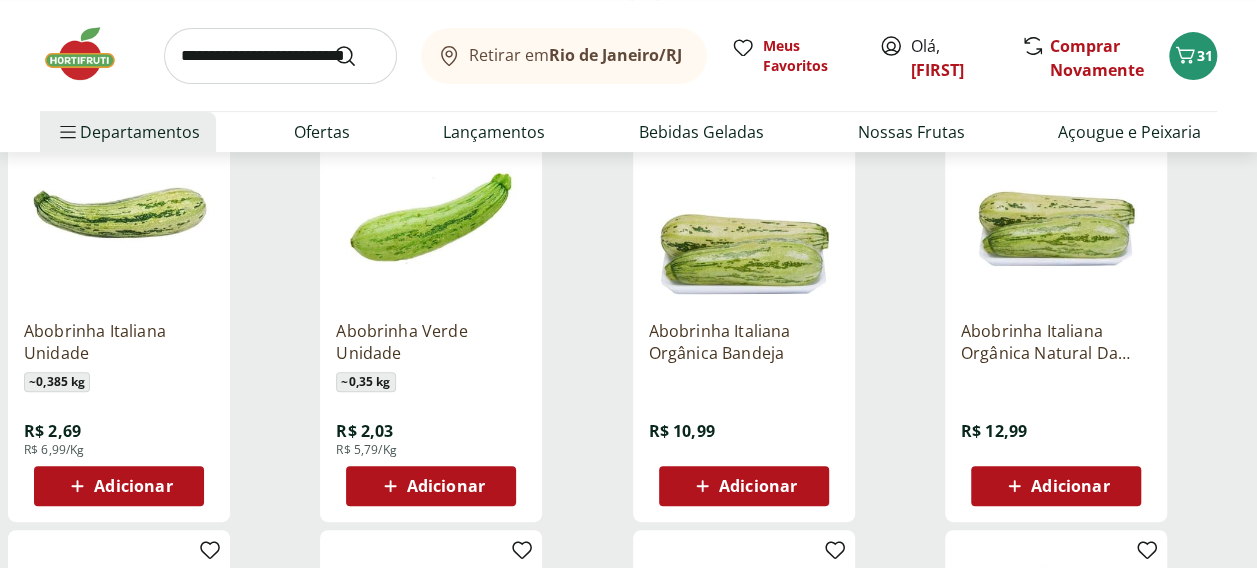 click on "Adicionar" at bounding box center [133, 486] 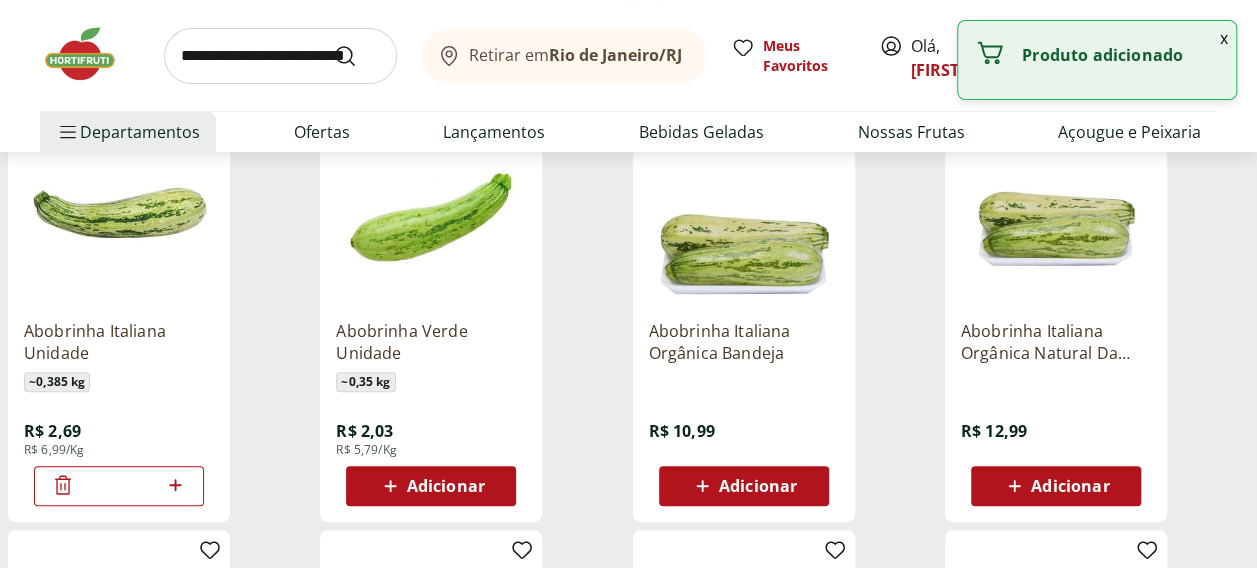click 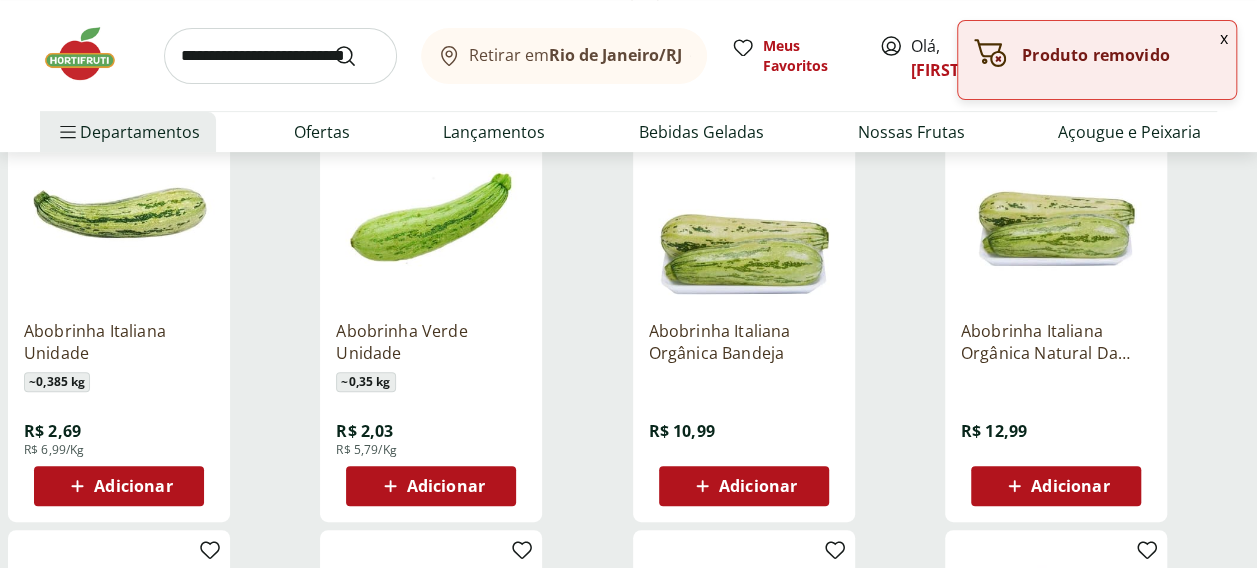 click on "Adicionar" at bounding box center [431, 486] 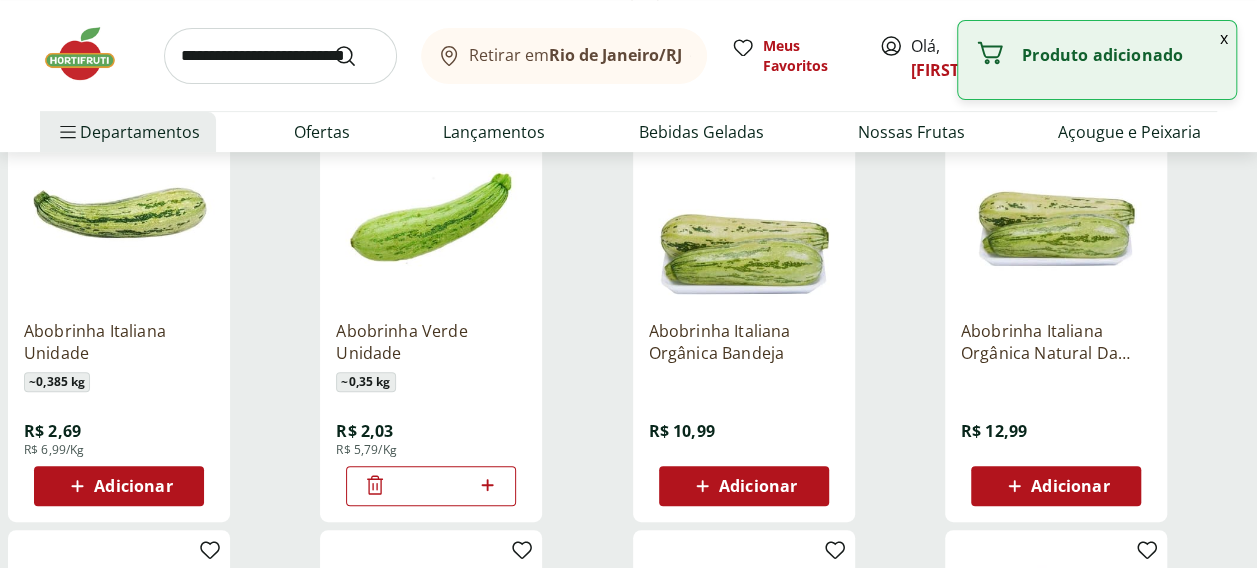 scroll, scrollTop: 100, scrollLeft: 0, axis: vertical 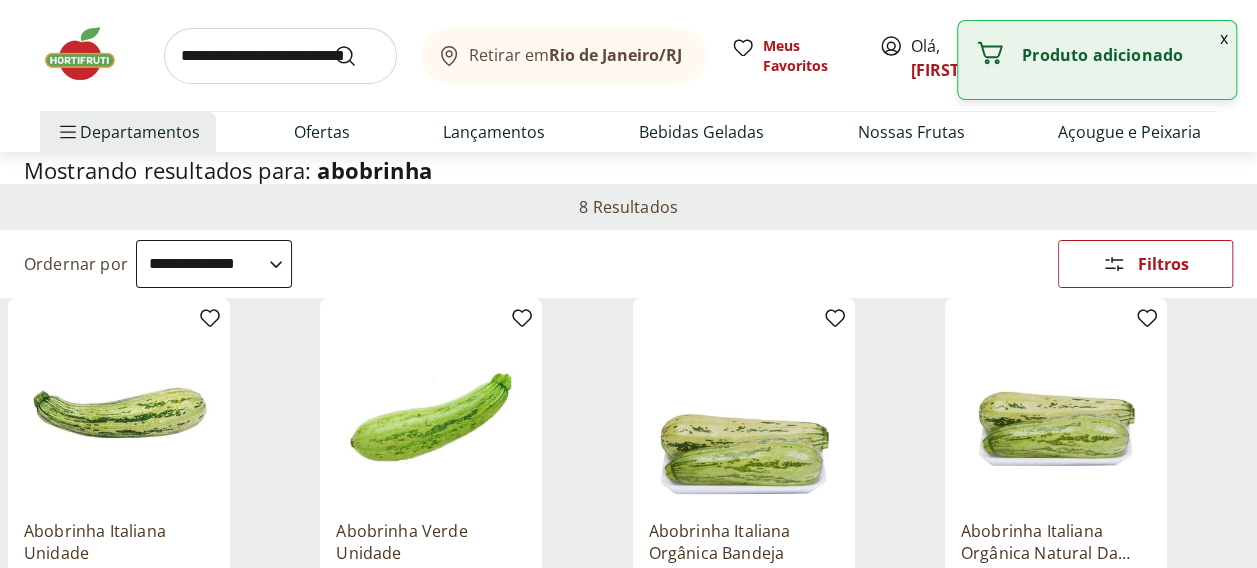 click at bounding box center [280, 56] 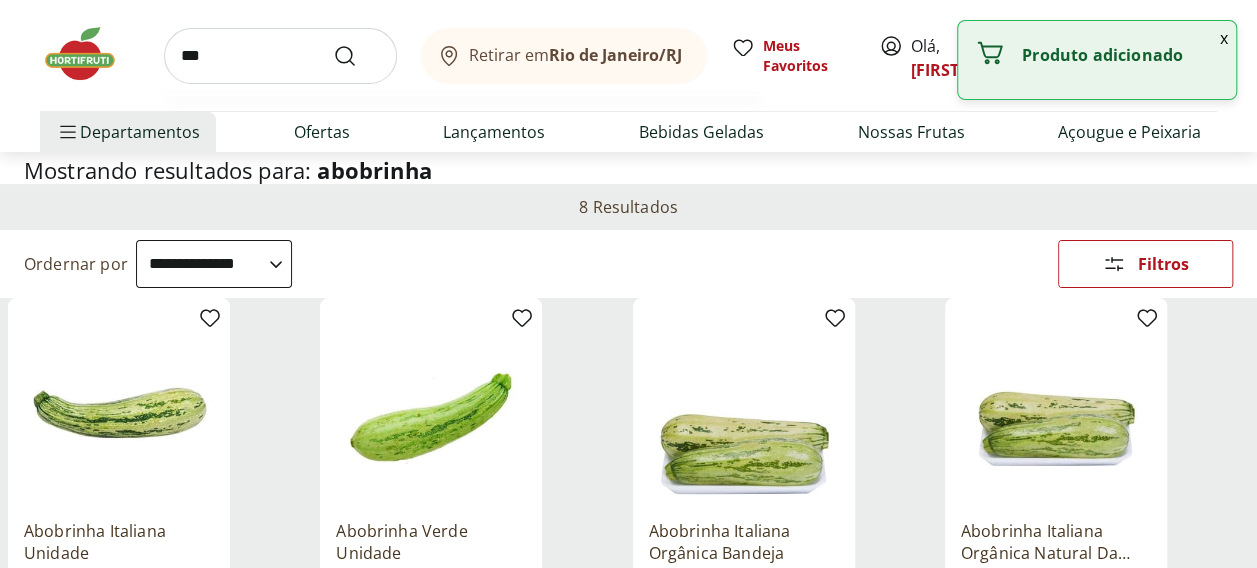 type on "***" 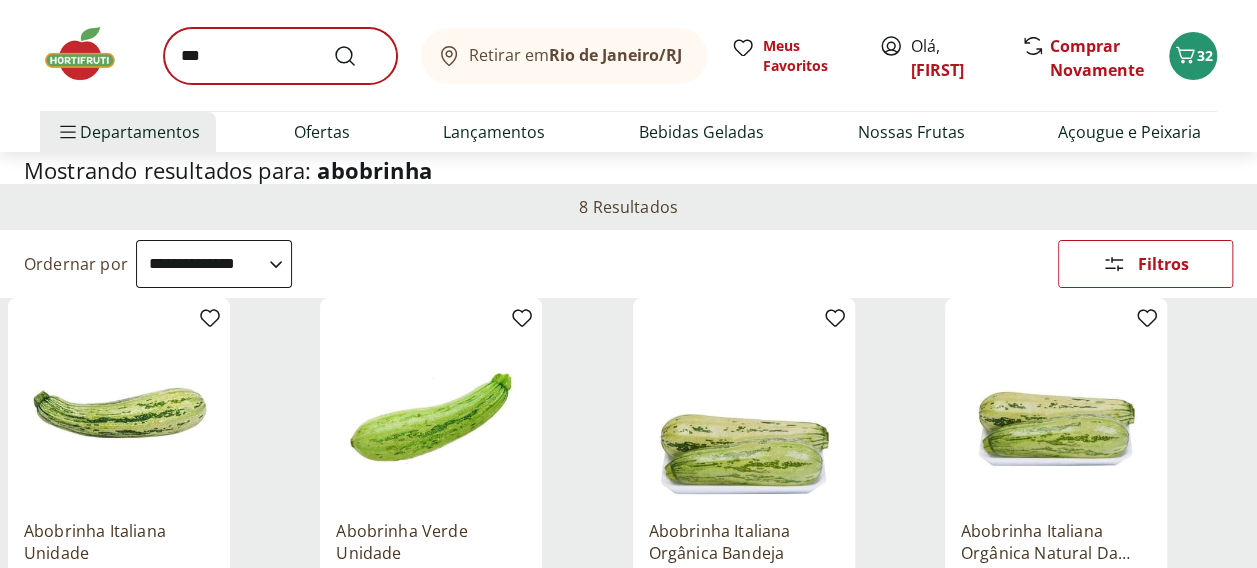 scroll, scrollTop: 0, scrollLeft: 0, axis: both 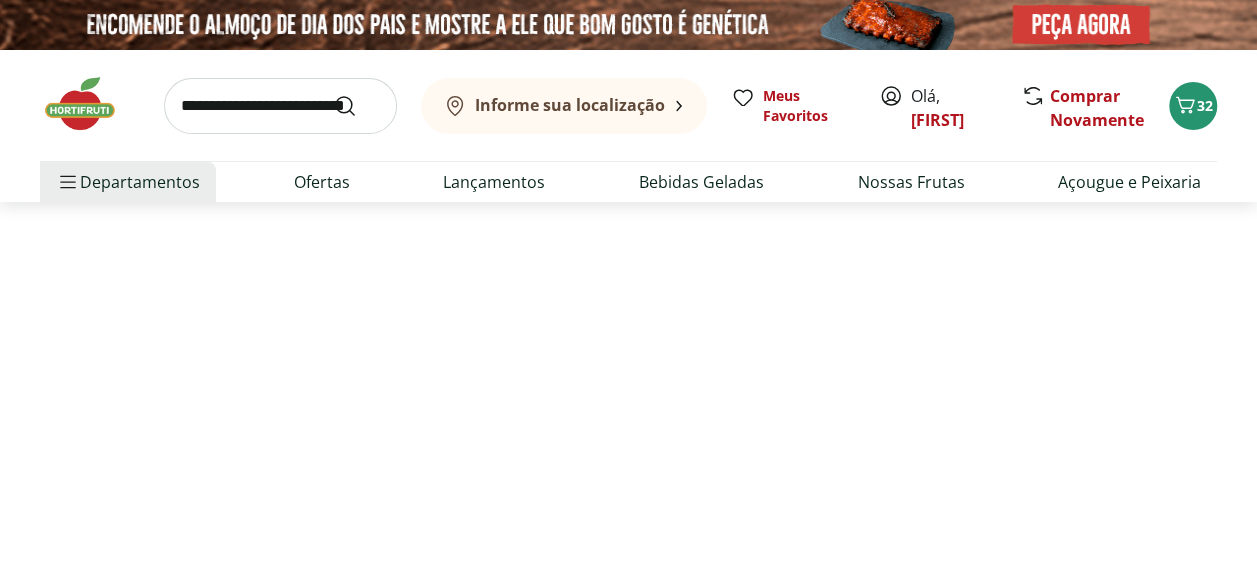 select on "**********" 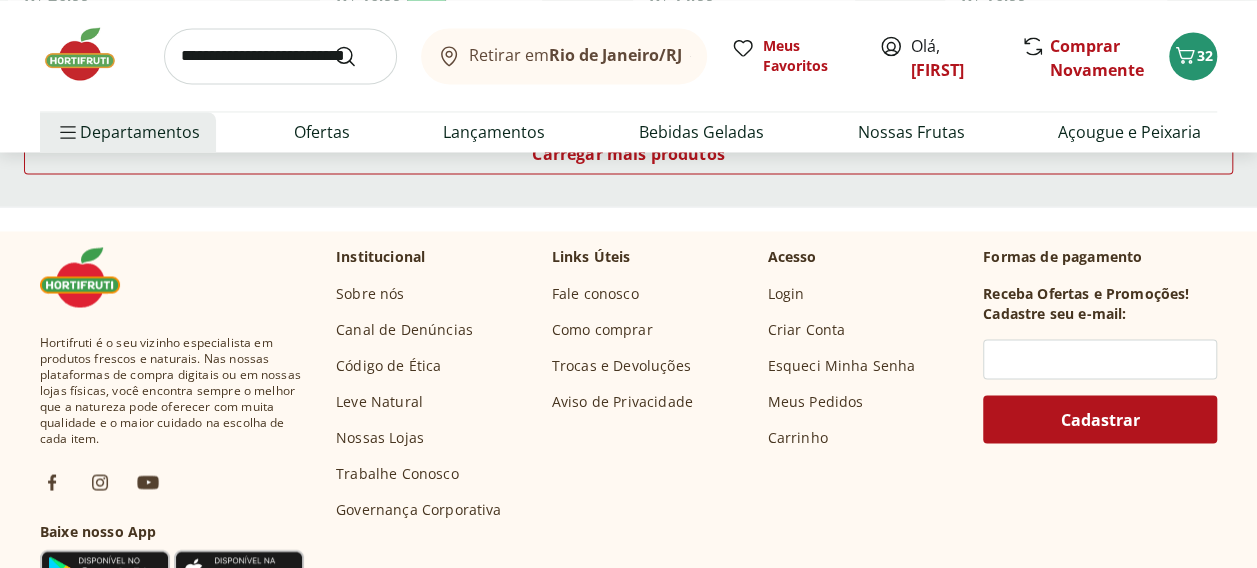 scroll, scrollTop: 1400, scrollLeft: 0, axis: vertical 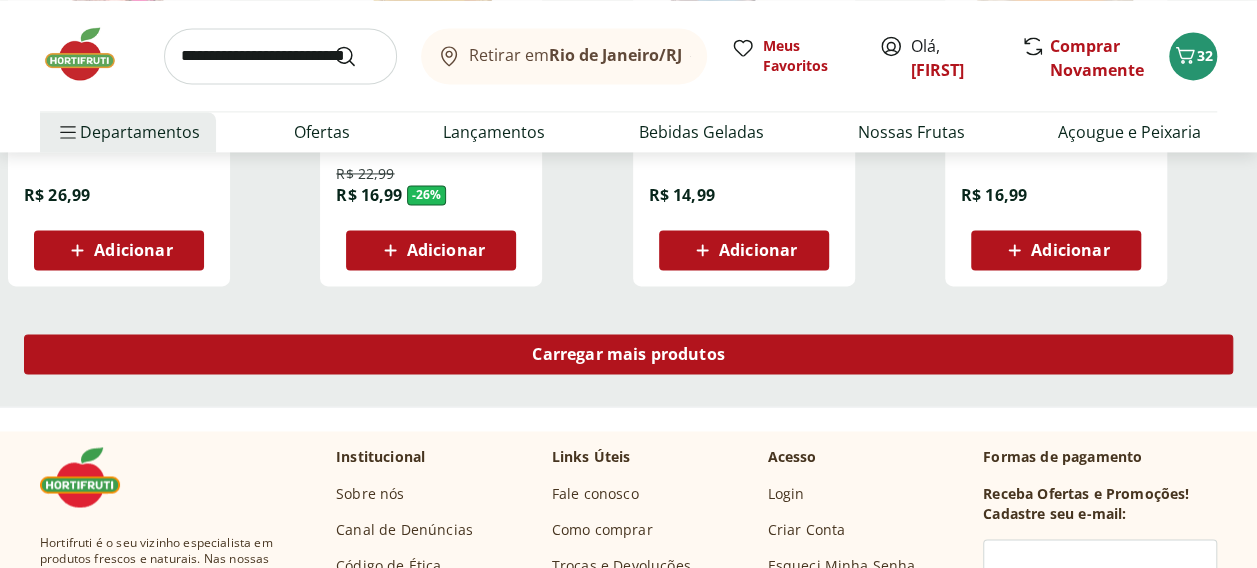 click on "Carregar mais produtos" at bounding box center (628, 354) 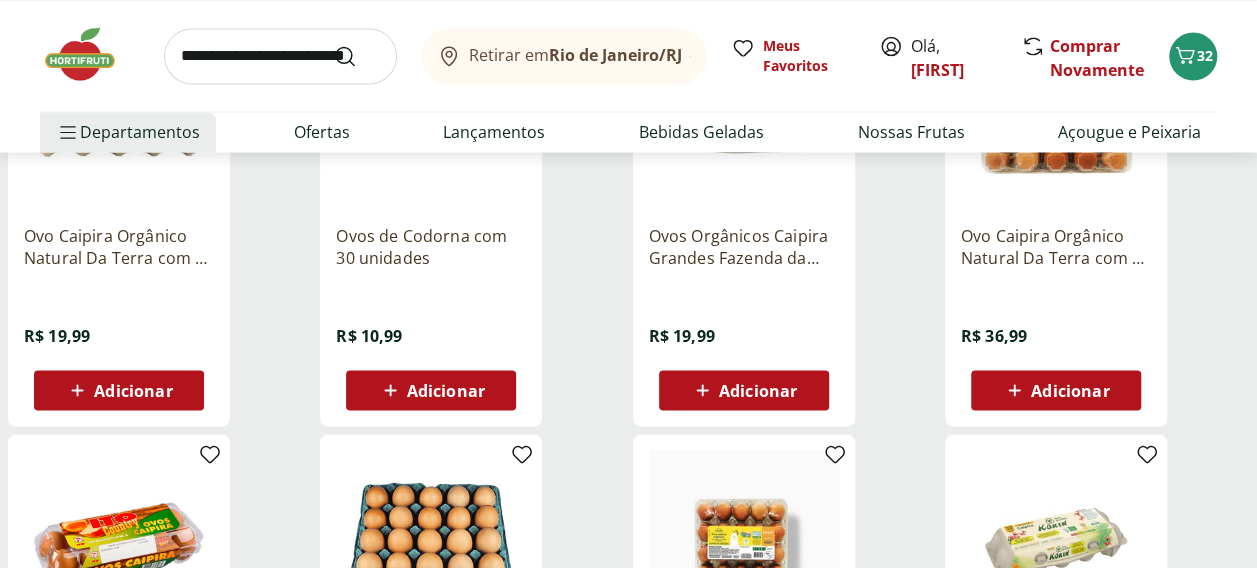 scroll, scrollTop: 1600, scrollLeft: 0, axis: vertical 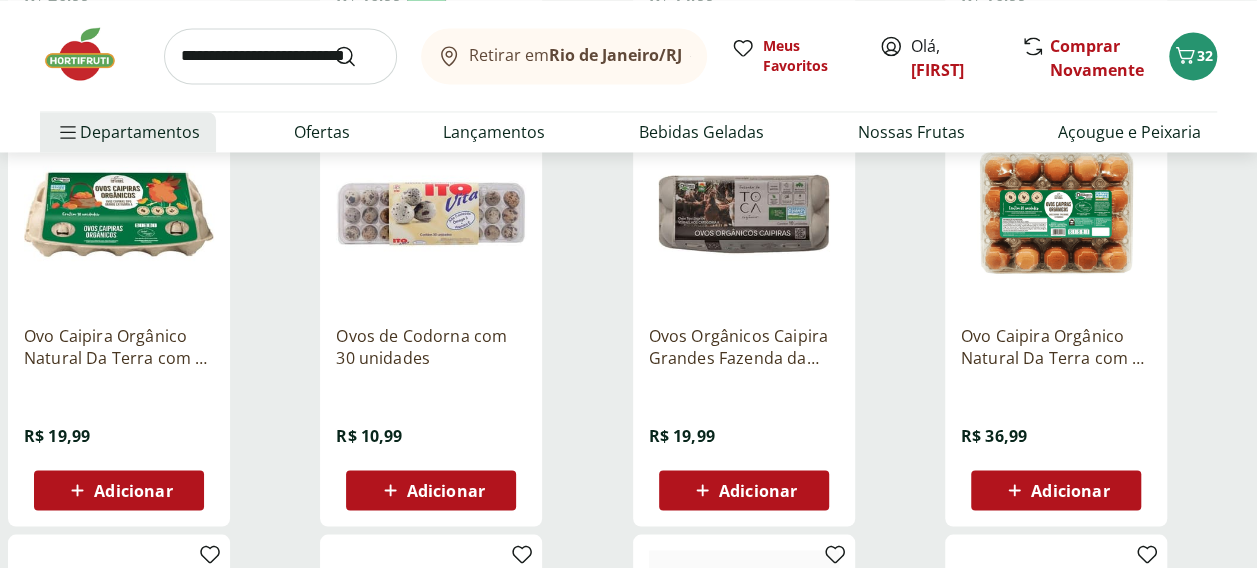click on "Adicionar" at bounding box center (743, 490) 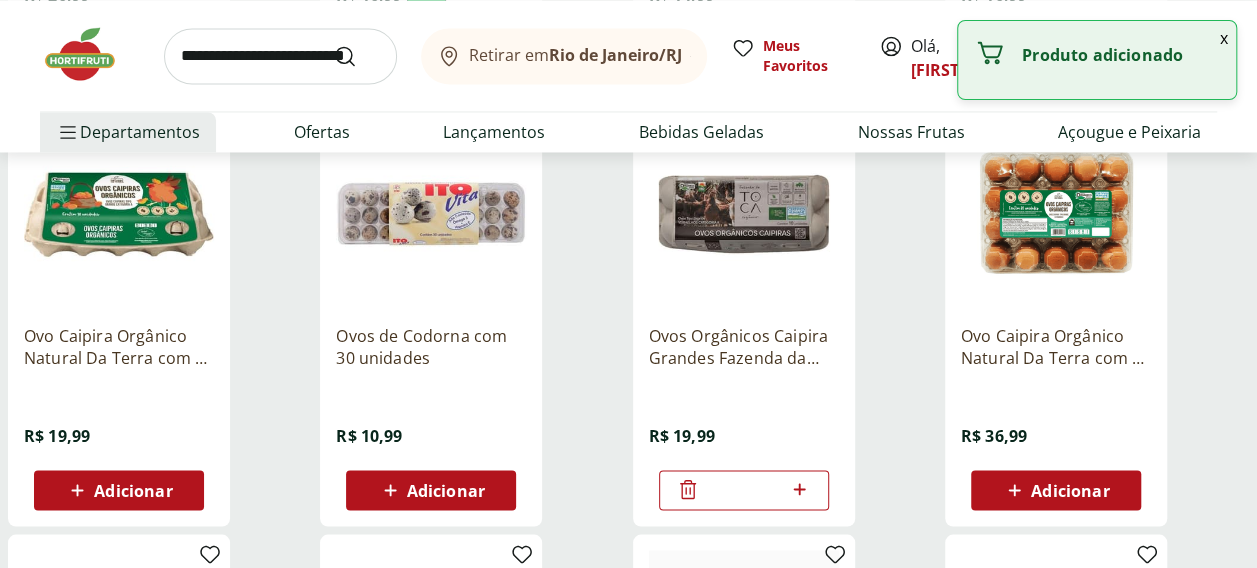 click 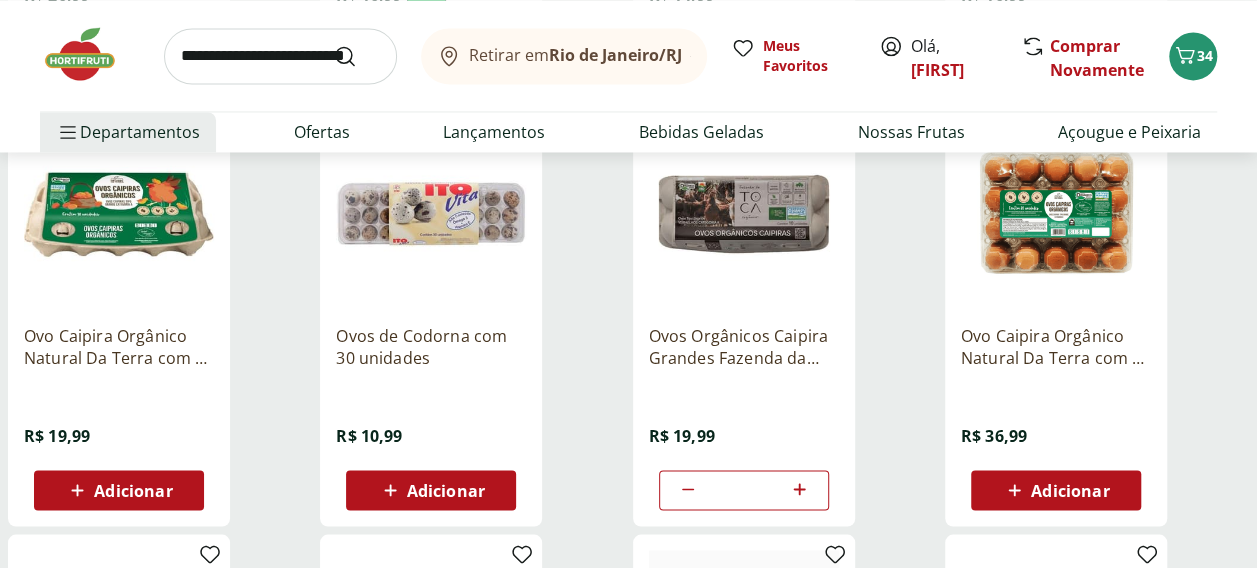 click at bounding box center (280, 56) 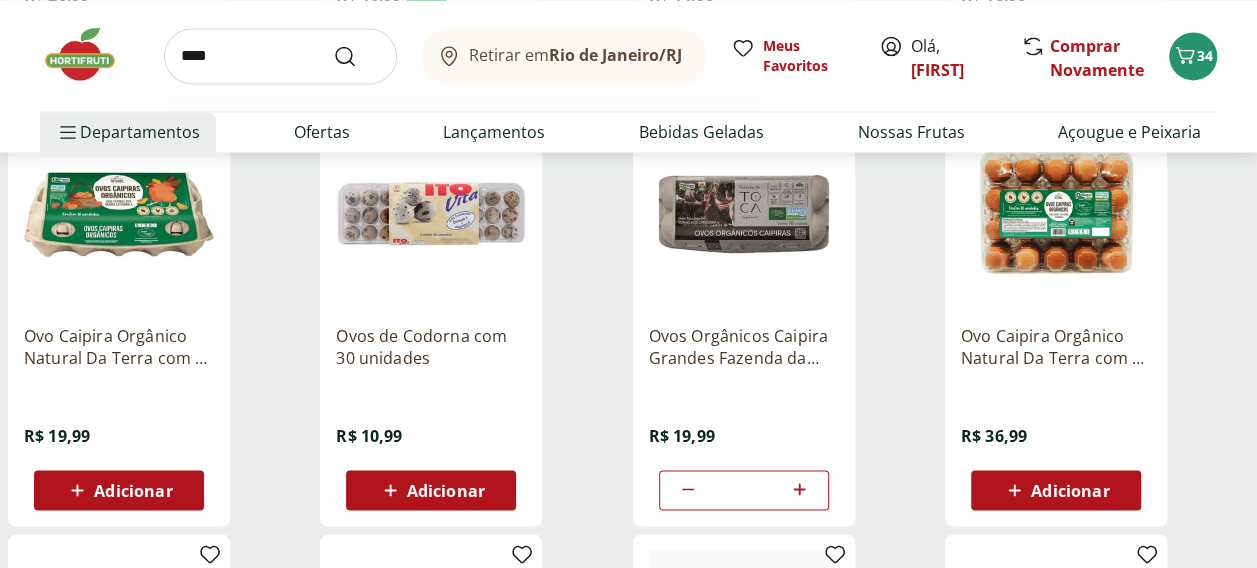 type on "****" 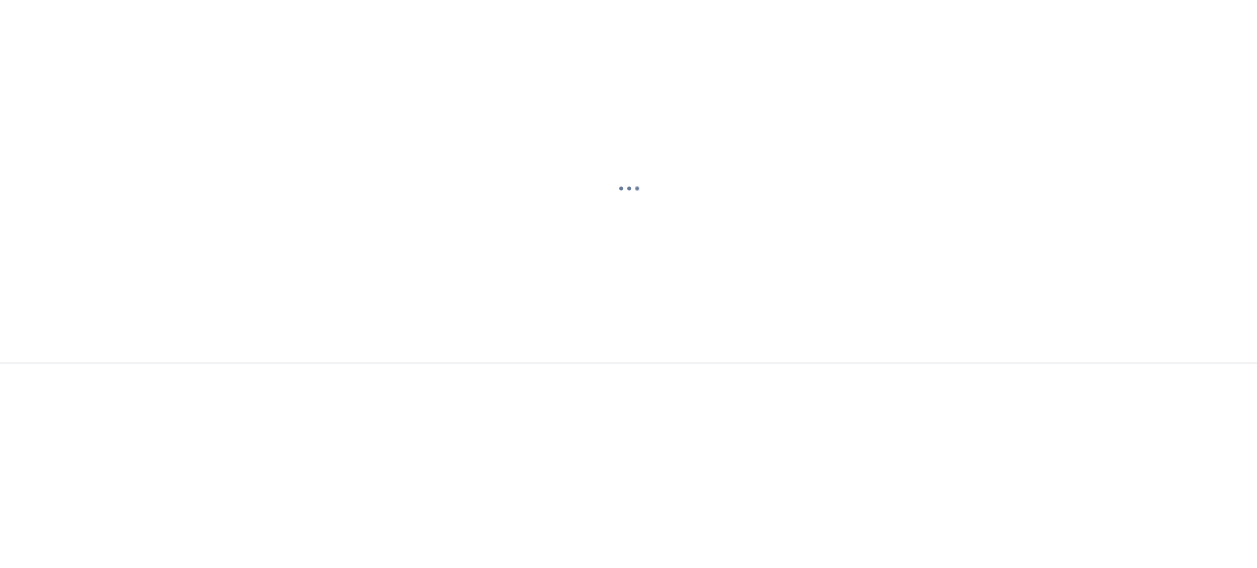 scroll, scrollTop: 0, scrollLeft: 0, axis: both 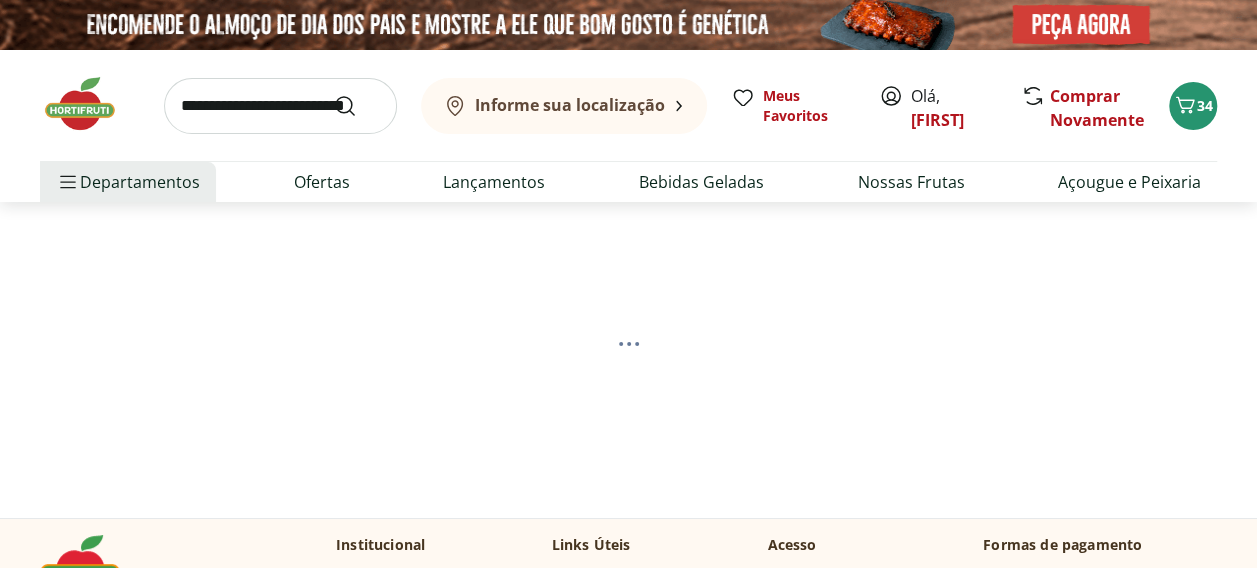 select on "**********" 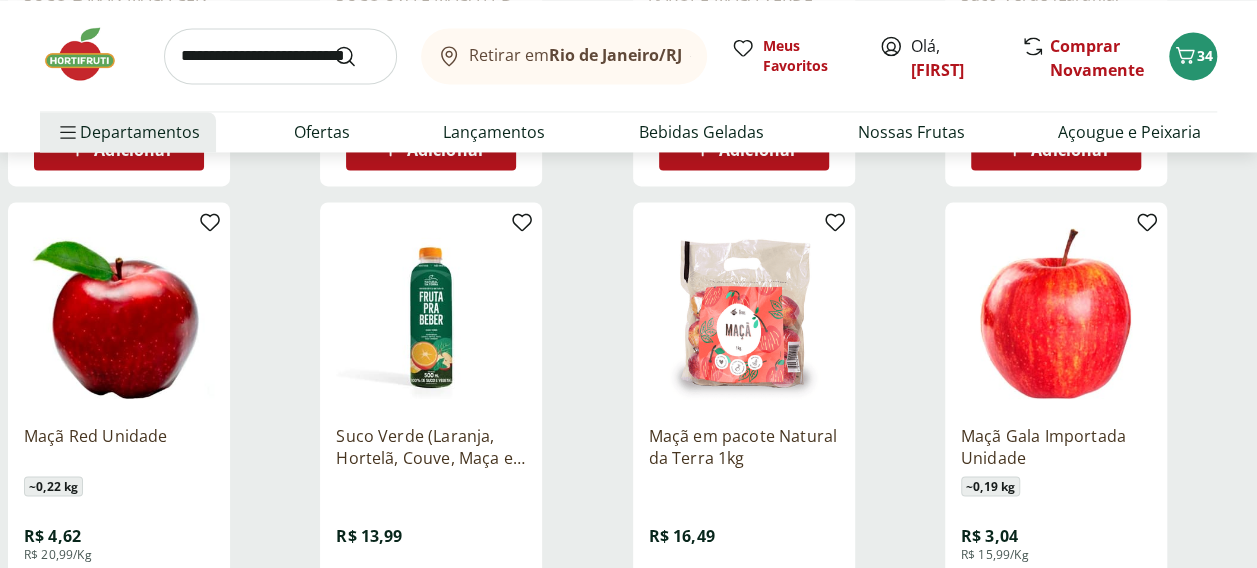 scroll, scrollTop: 1600, scrollLeft: 0, axis: vertical 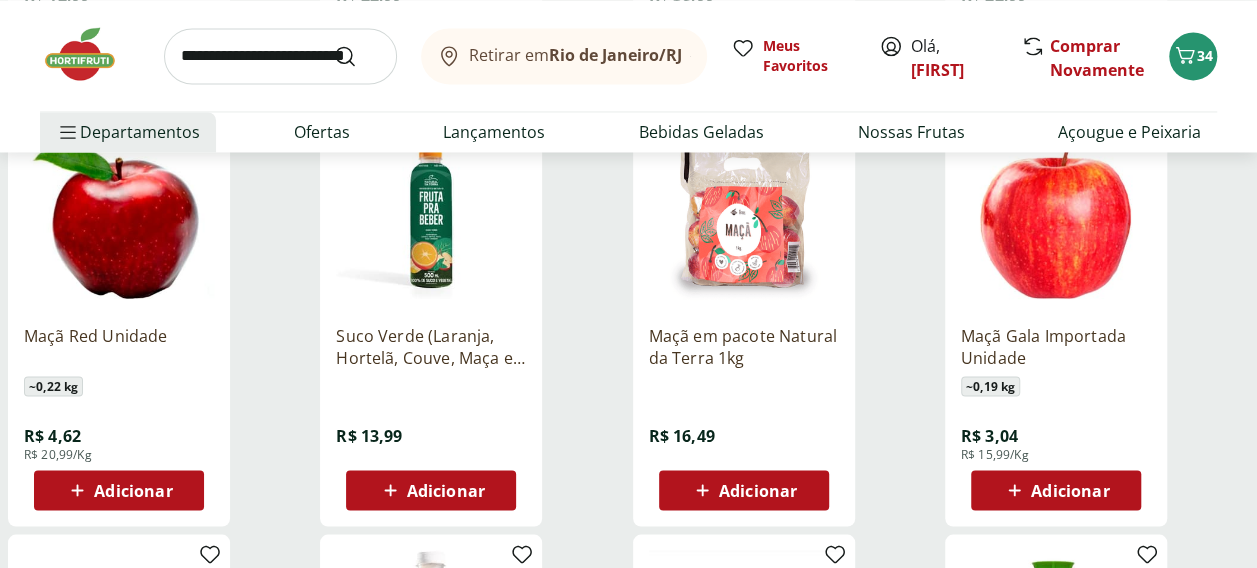 click on "Adicionar" at bounding box center (1070, 490) 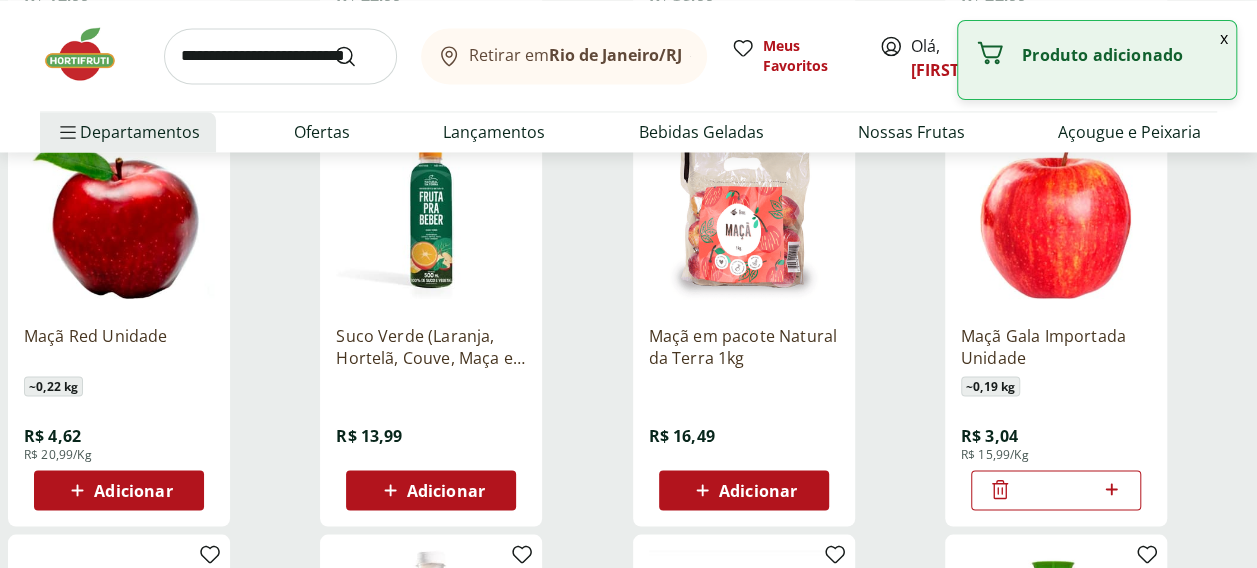 click 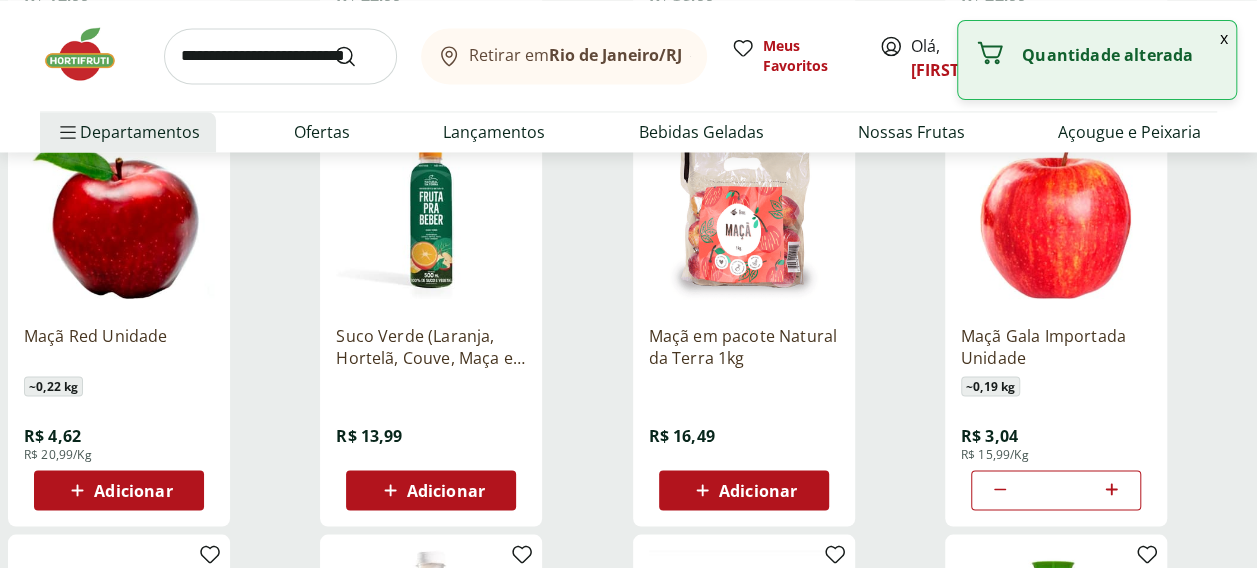 click 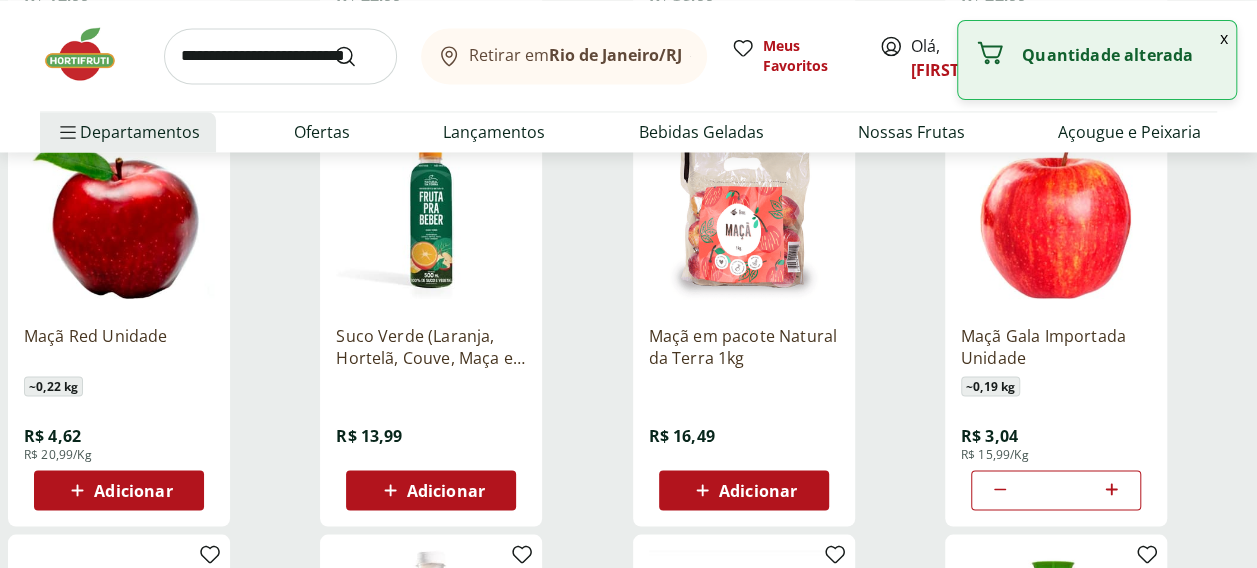 click 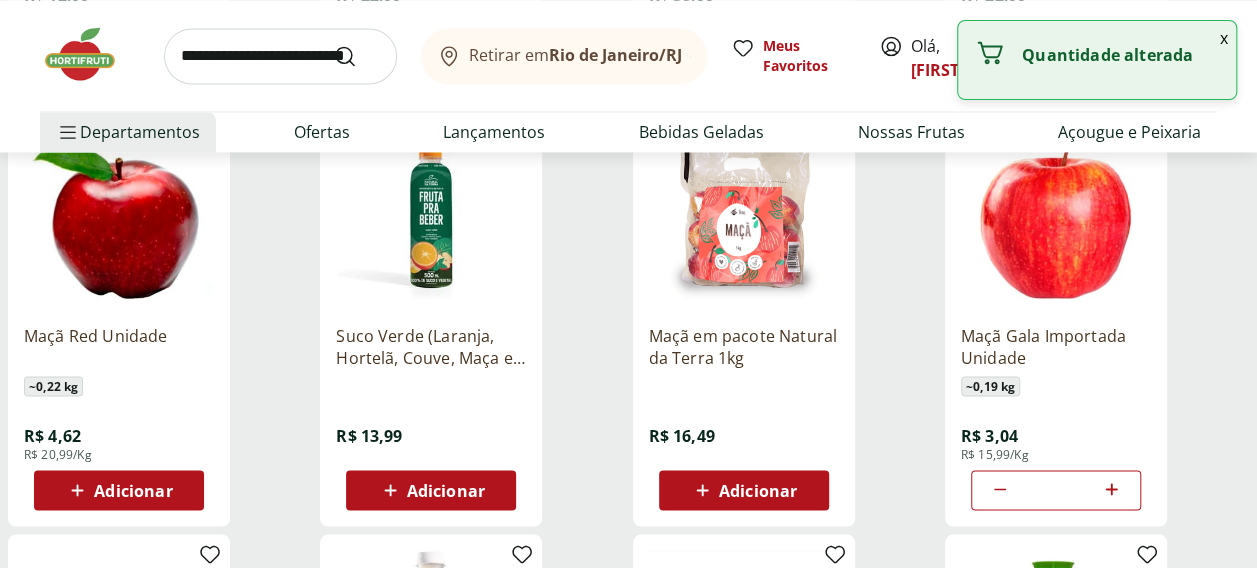 type on "*" 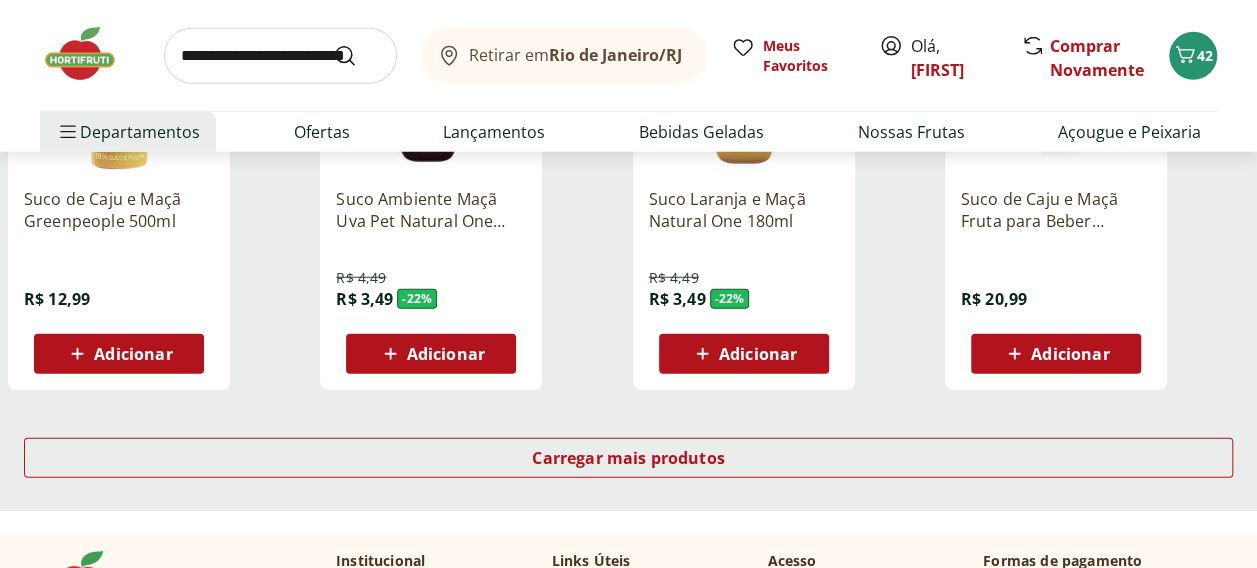 scroll, scrollTop: 2500, scrollLeft: 0, axis: vertical 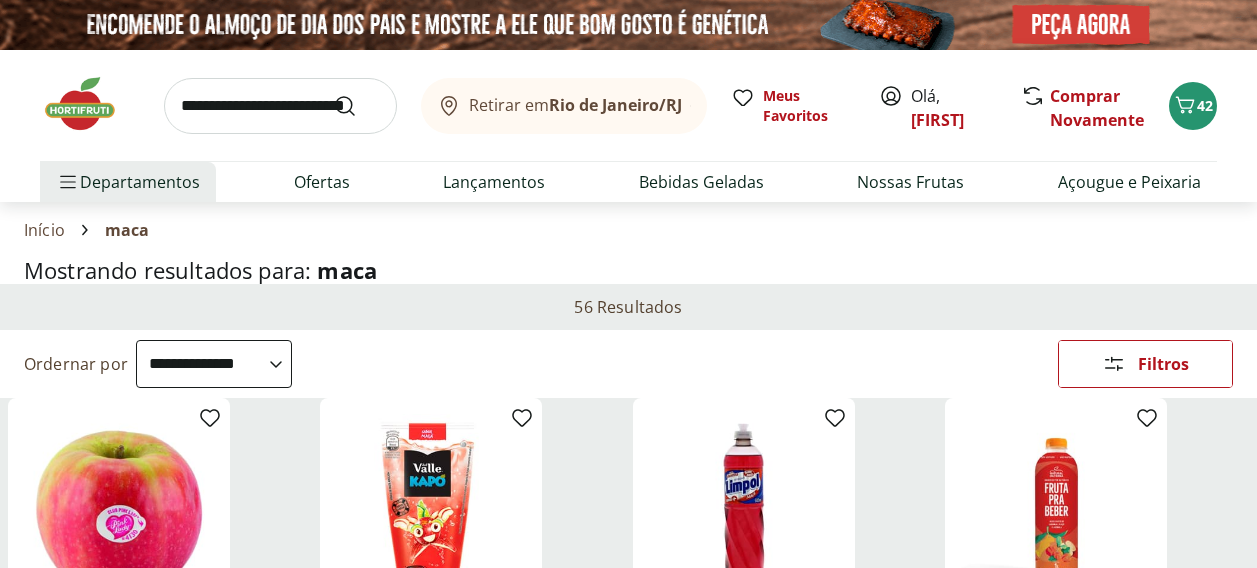 select on "**********" 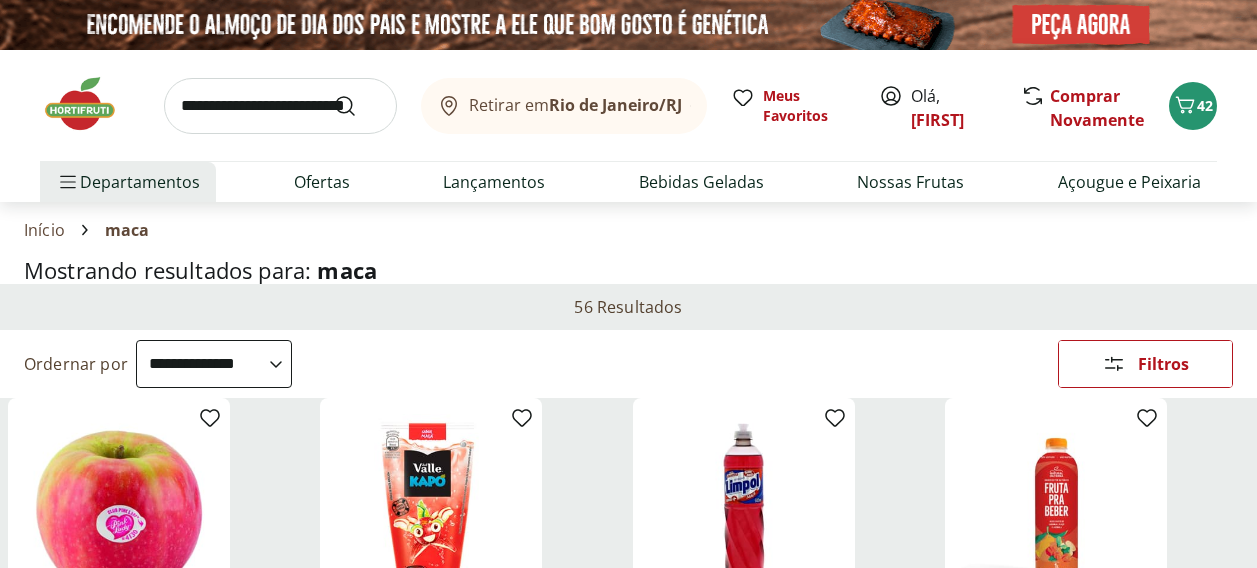 scroll, scrollTop: 2500, scrollLeft: 0, axis: vertical 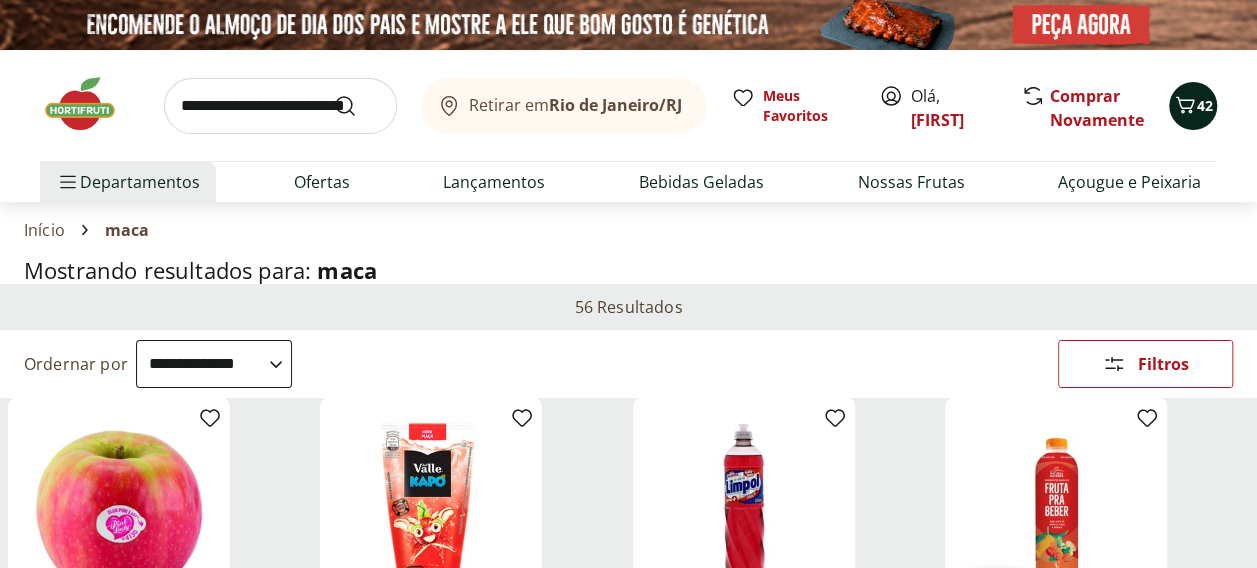 click on "42" at bounding box center (1193, 106) 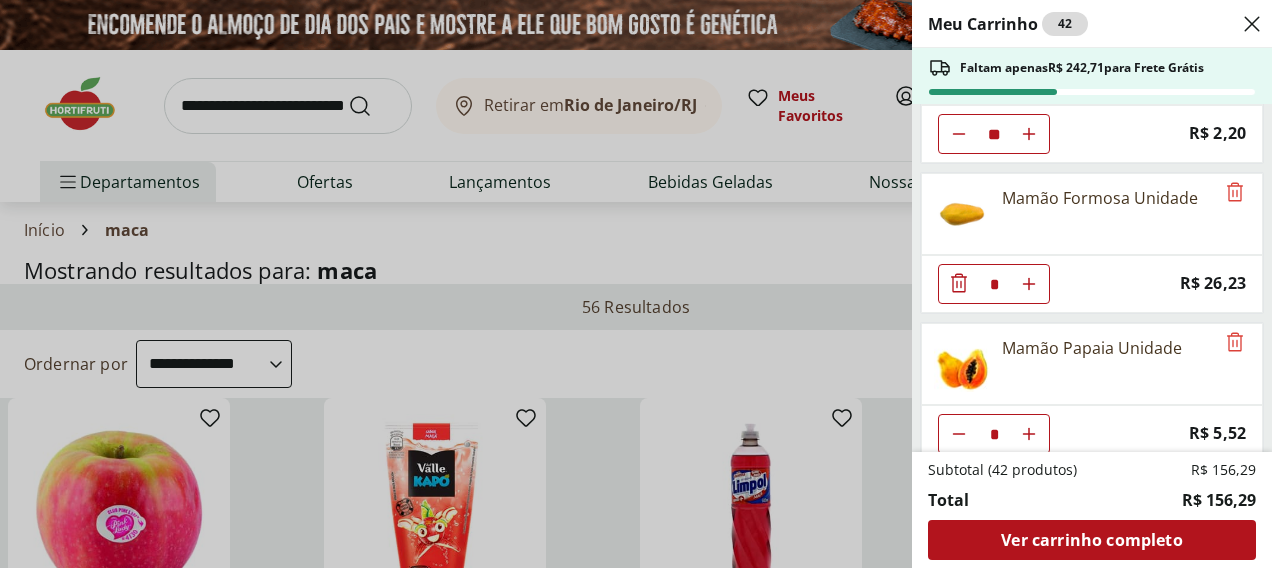 scroll, scrollTop: 0, scrollLeft: 0, axis: both 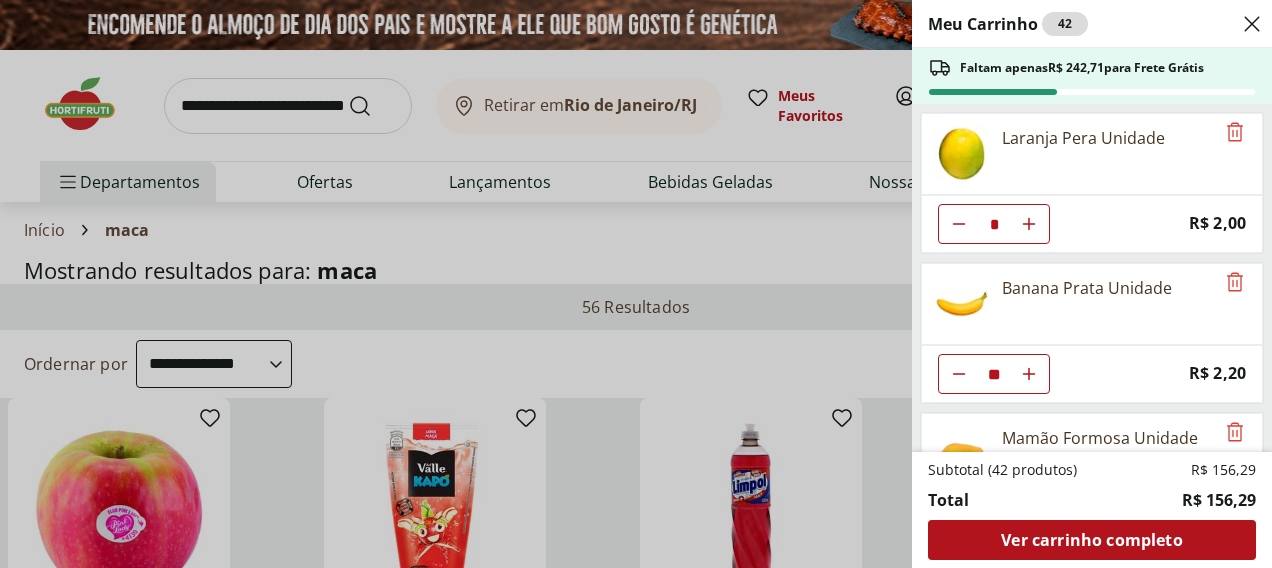 click on "Meu Carrinho 42 Faltam apenas  R$ 242,71  para Frete Grátis Laranja Pera Unidade * Price: R$ 2,00 Banana Prata Unidade ** Price: R$ 2,20 Mamão Formosa Unidade * Price: R$ 26,23 Mamão Papaia Unidade * Price: R$ 5,52 Pepino Japonês Unidade * Price: R$ 1,89 Tomate Italiano * Price: R$ 1,15 Cenoura Unidade * Price: R$ 0,70 Abobrinha Verde Unidade * Price: R$ 2,03 Ovos Orgânicos  Caipira Grandes Fazenda da Toca com 10 unidades * Price: R$ 19,99 Maçã Gala Importada Unidade * Price: R$ 3,04 Subtotal (42 produtos) R$ 156,29 Total R$ 156,29 Ver carrinho completo" at bounding box center [636, 284] 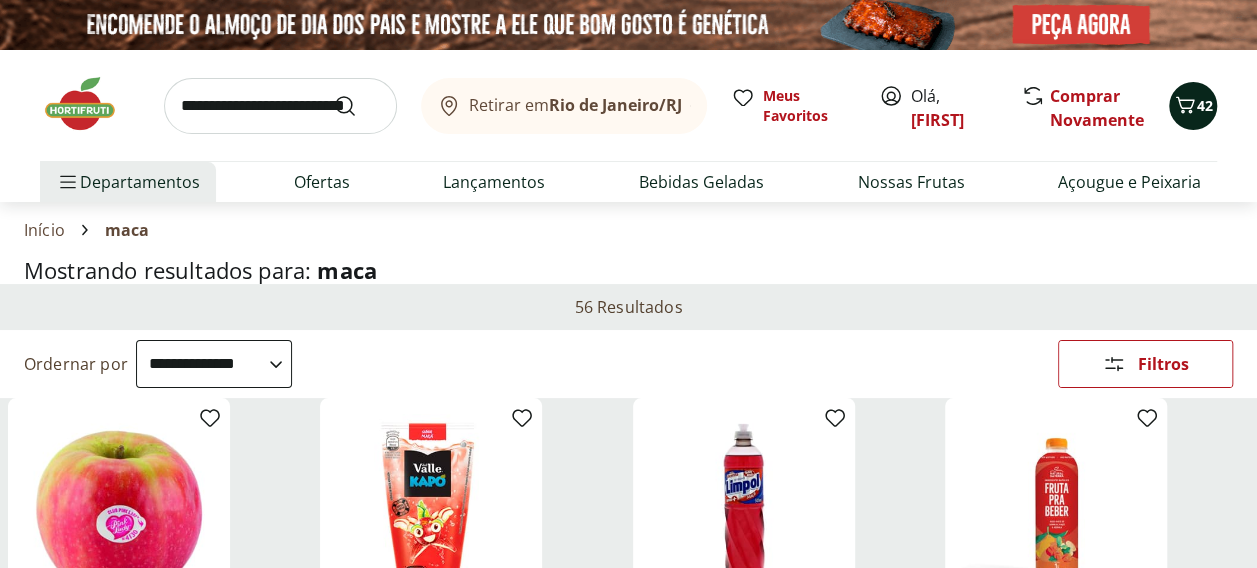 click on "42" at bounding box center (1205, 105) 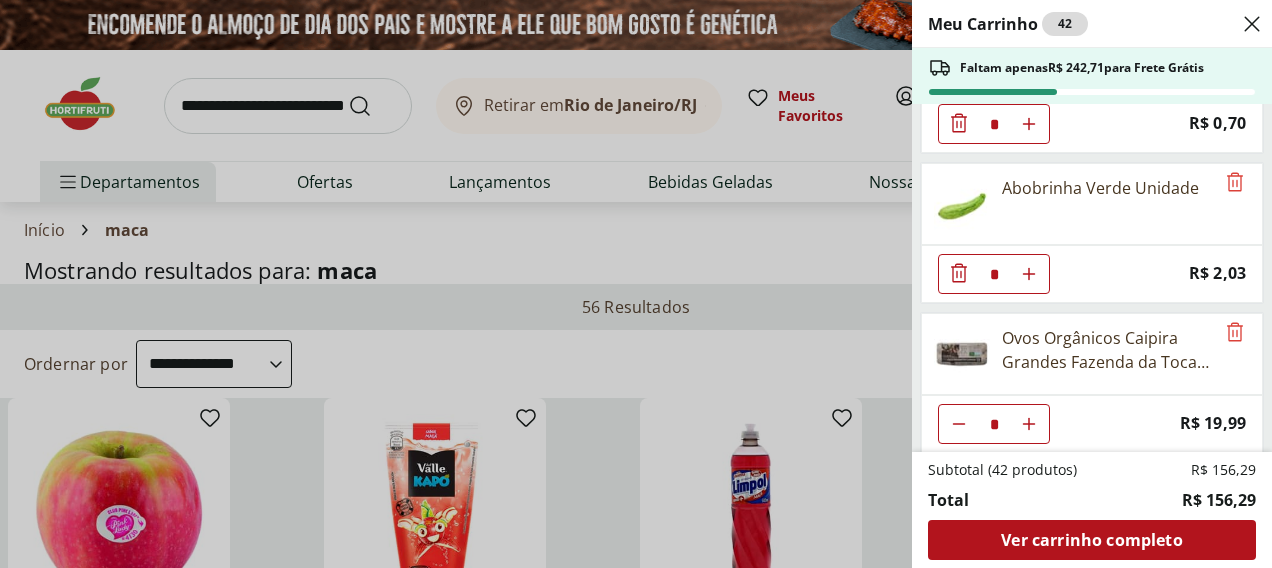 scroll, scrollTop: 1100, scrollLeft: 0, axis: vertical 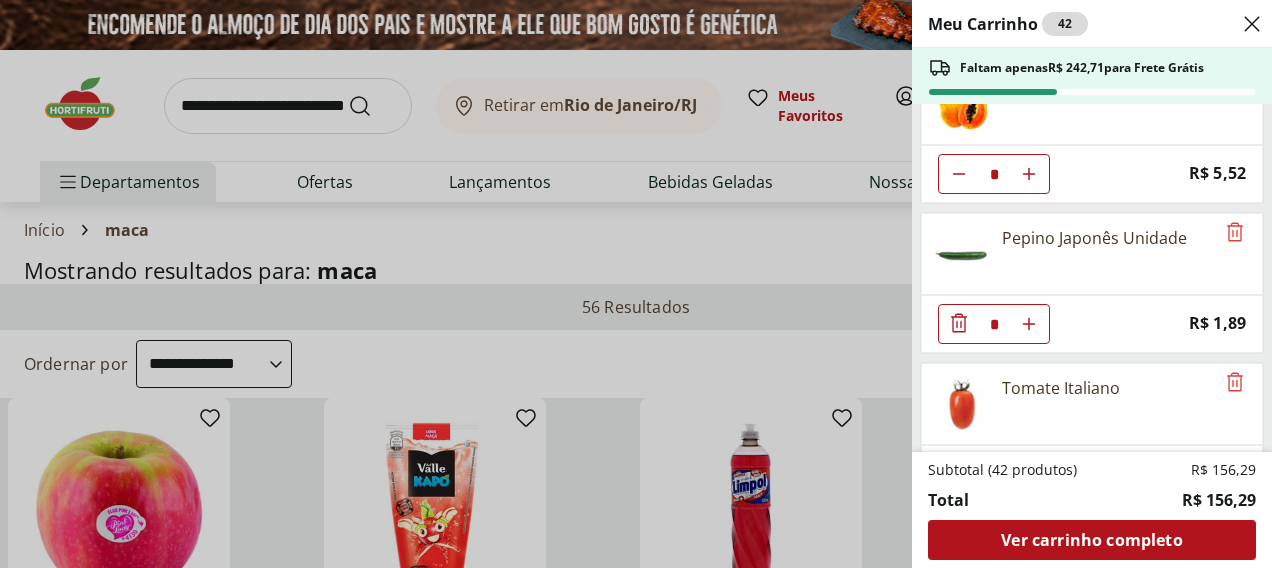 click 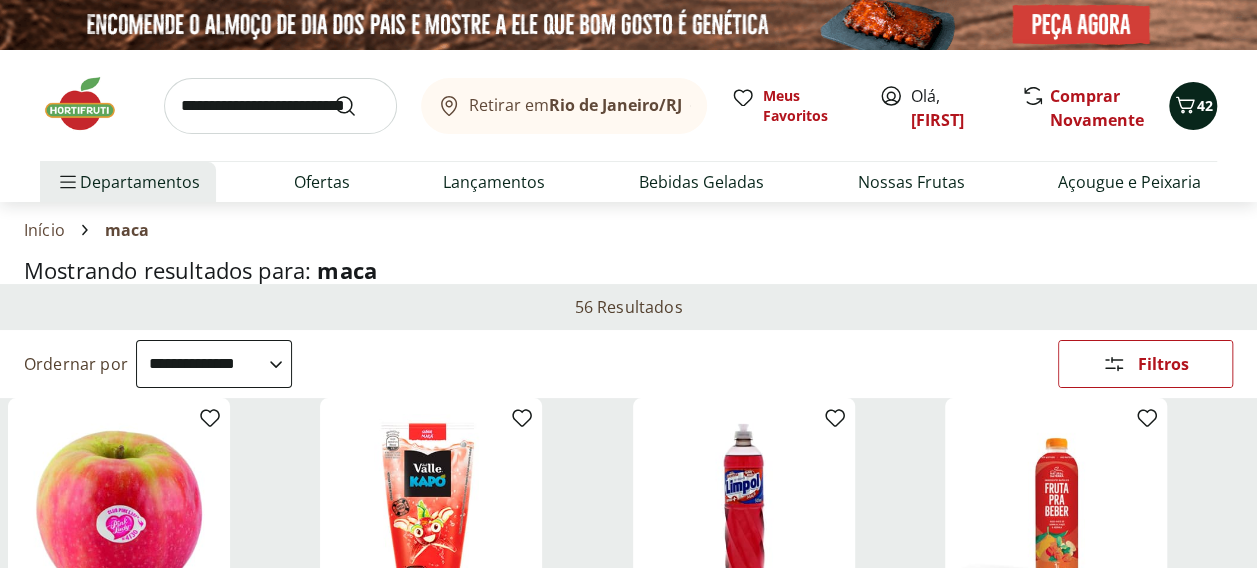 click 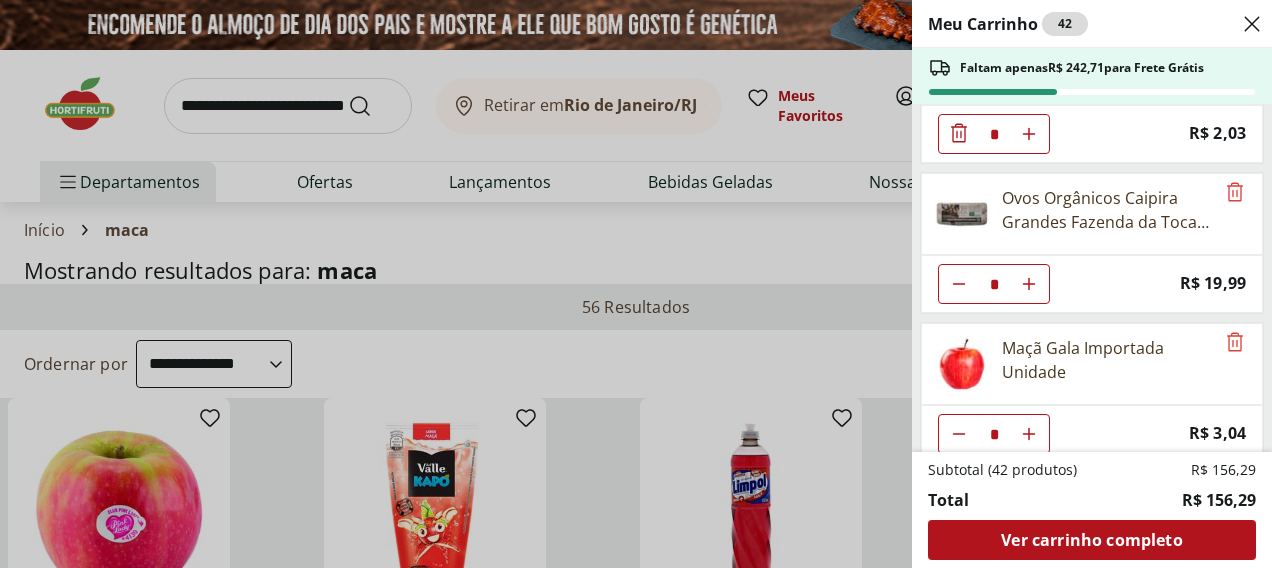 scroll, scrollTop: 1140, scrollLeft: 0, axis: vertical 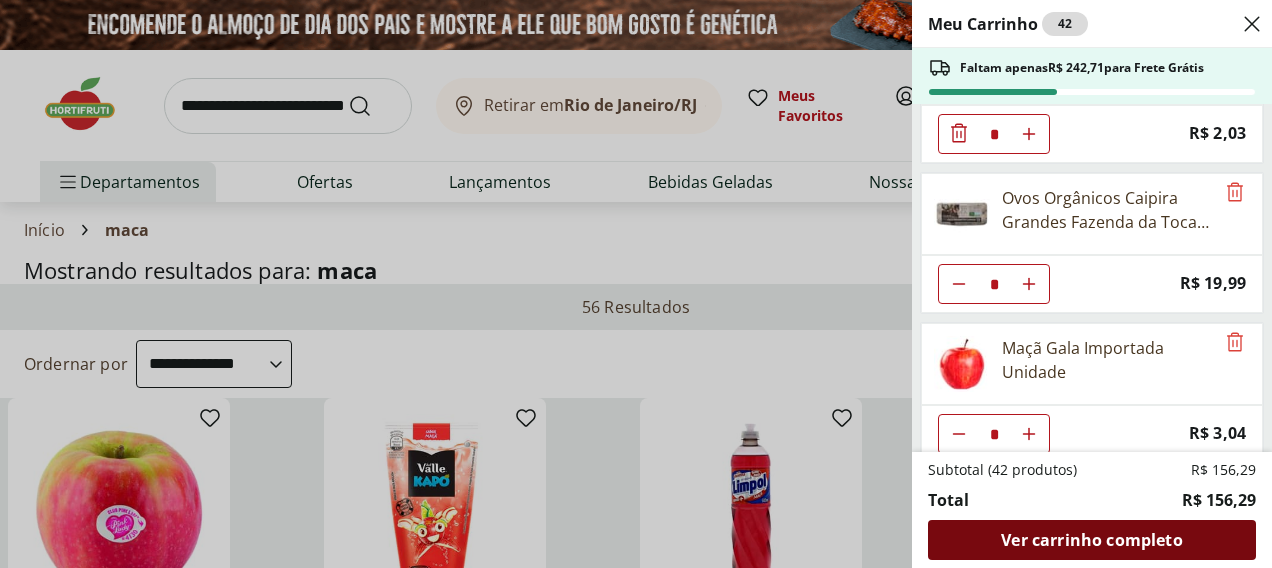 click on "Ver carrinho completo" at bounding box center [1091, 540] 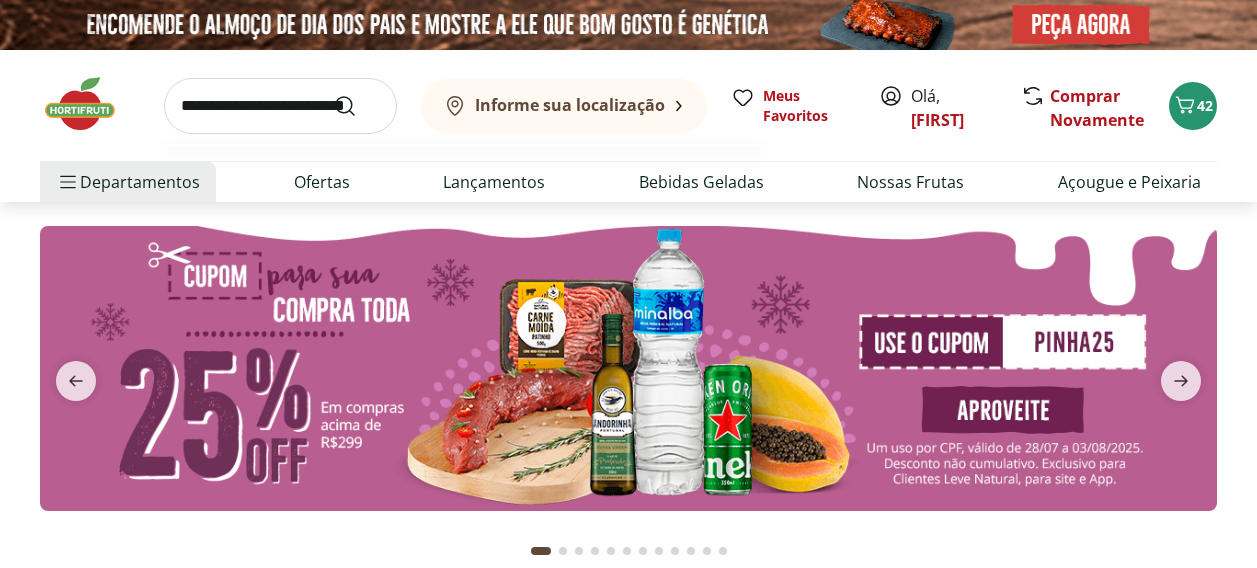 click at bounding box center (280, 106) 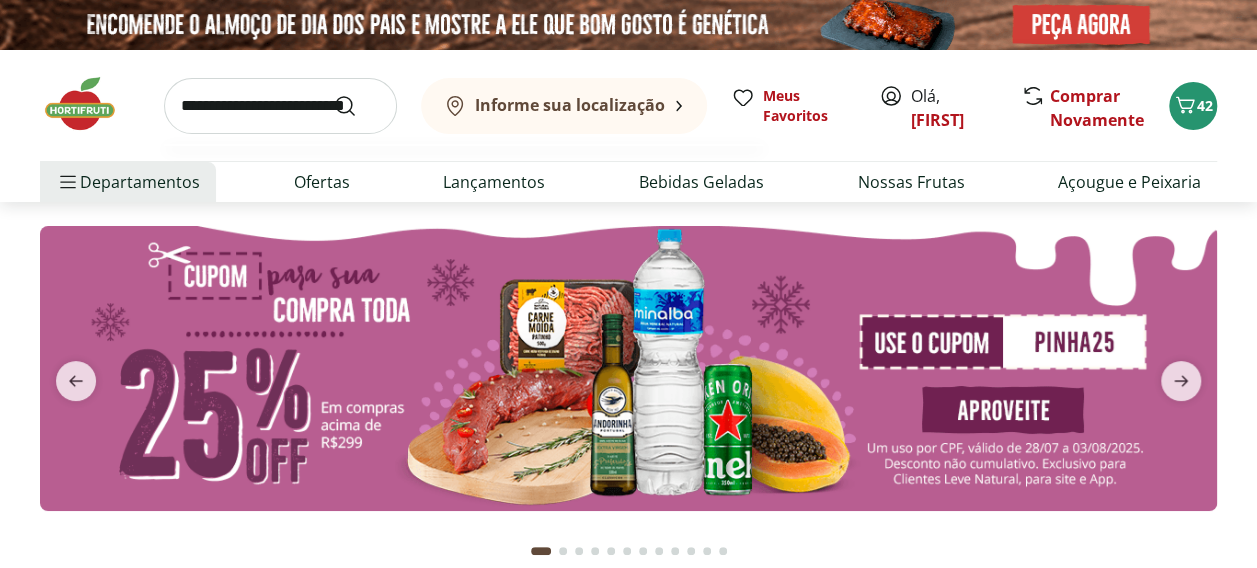 scroll, scrollTop: 0, scrollLeft: 0, axis: both 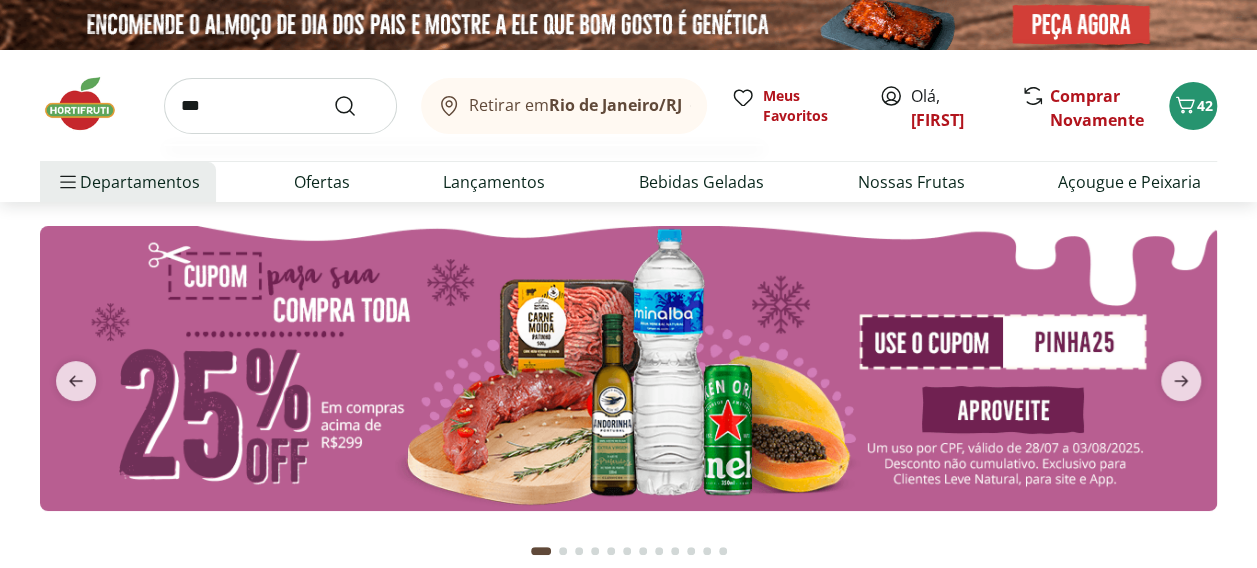 type on "***" 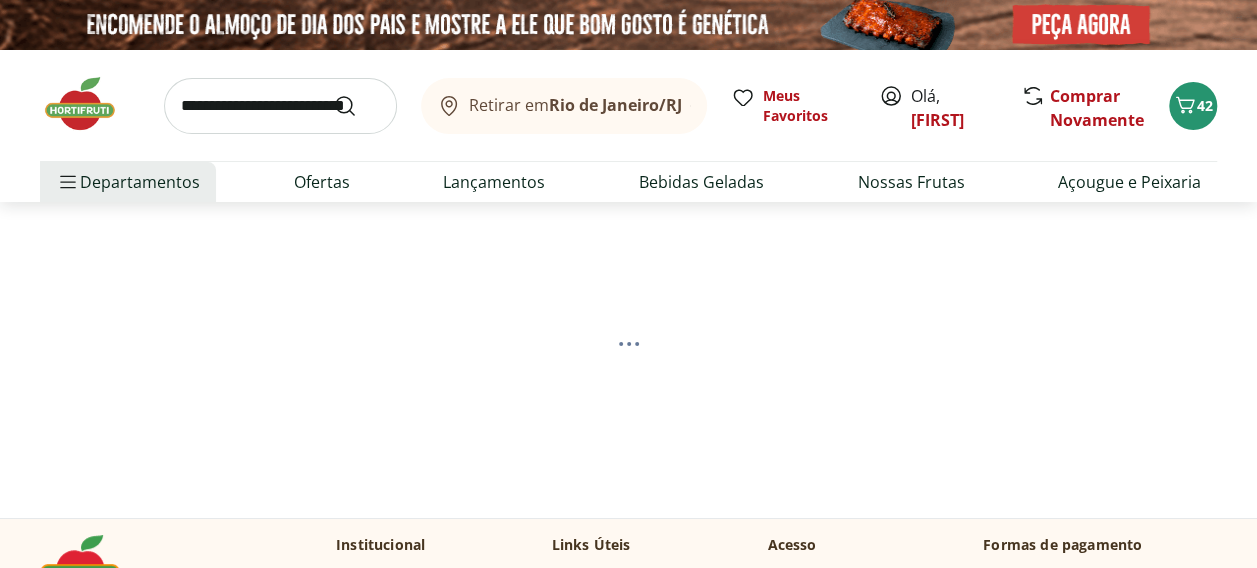 select on "**********" 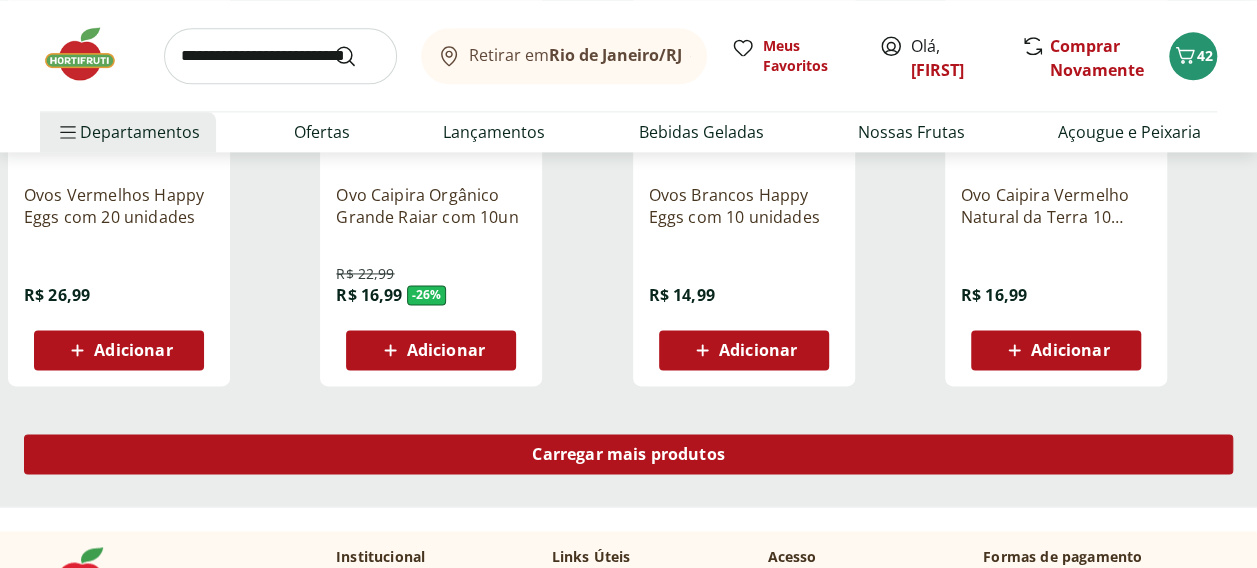 scroll, scrollTop: 1500, scrollLeft: 0, axis: vertical 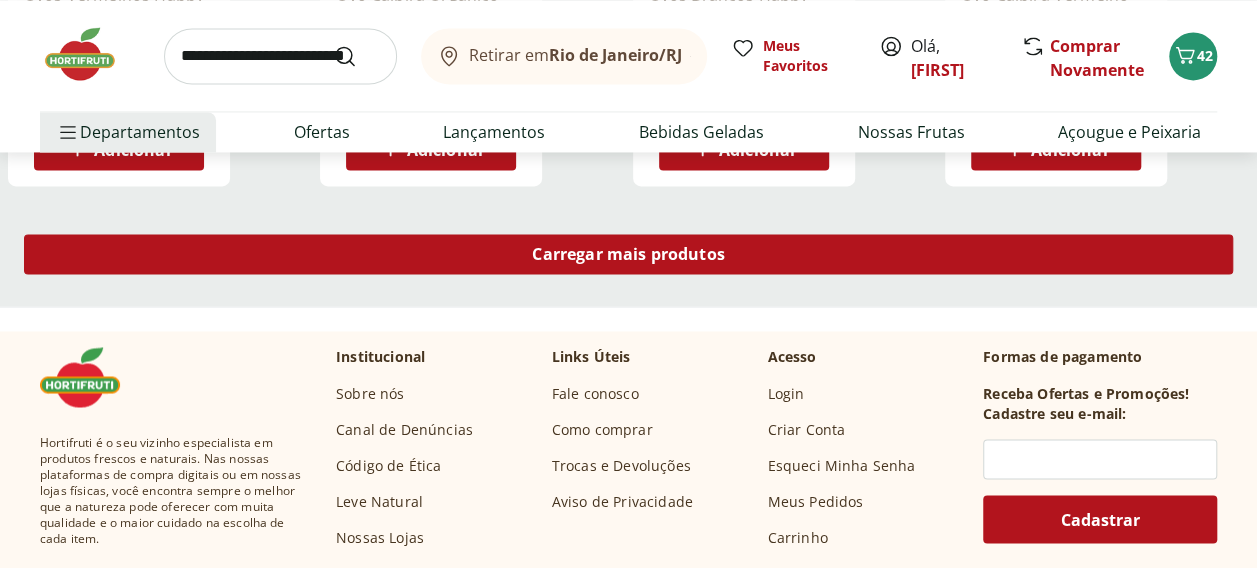 click on "Carregar mais produtos" at bounding box center (628, 254) 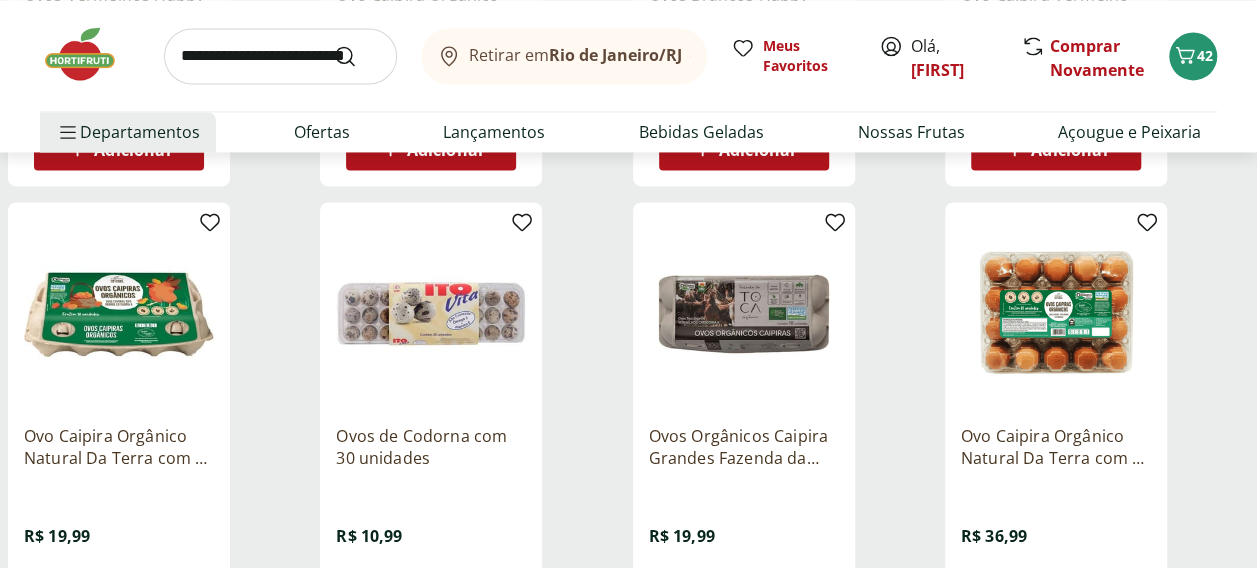 scroll, scrollTop: 1700, scrollLeft: 0, axis: vertical 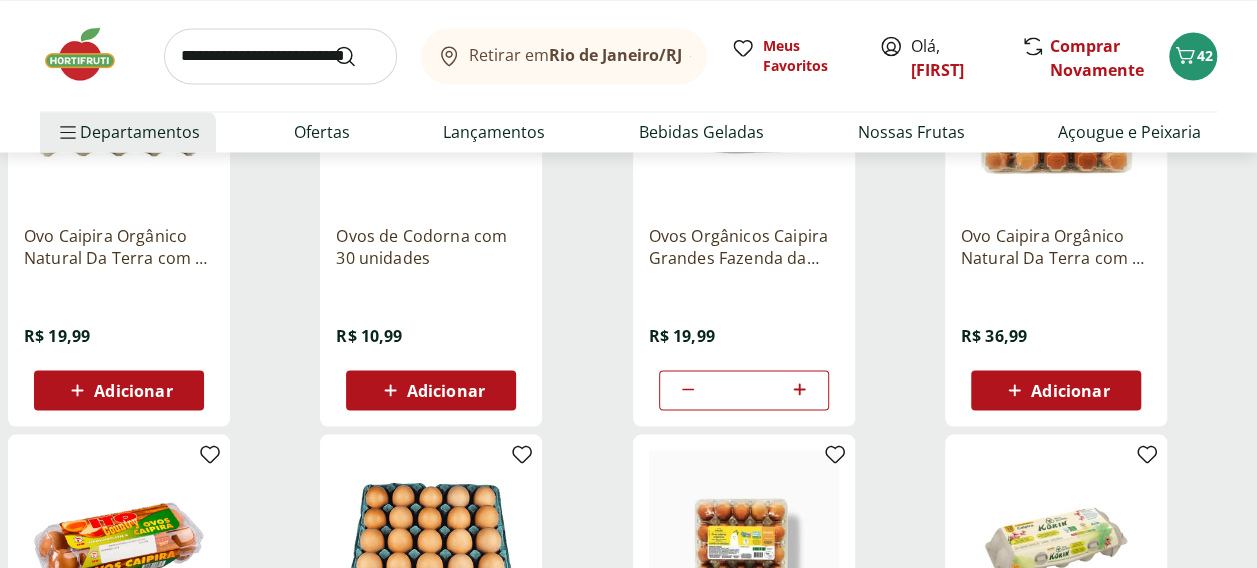 click 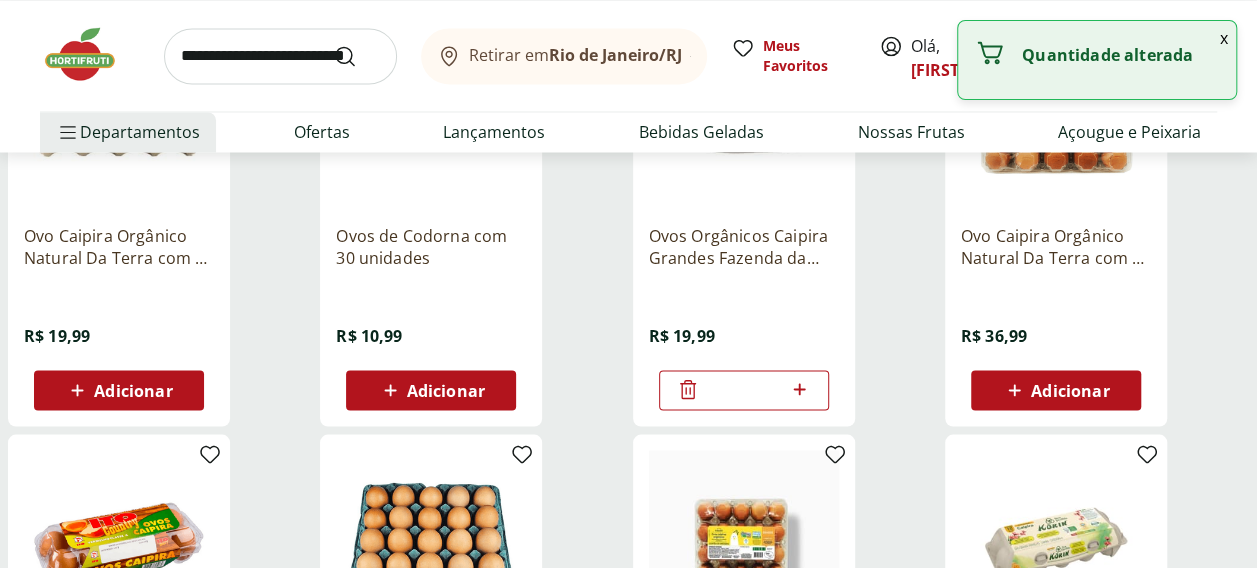 click 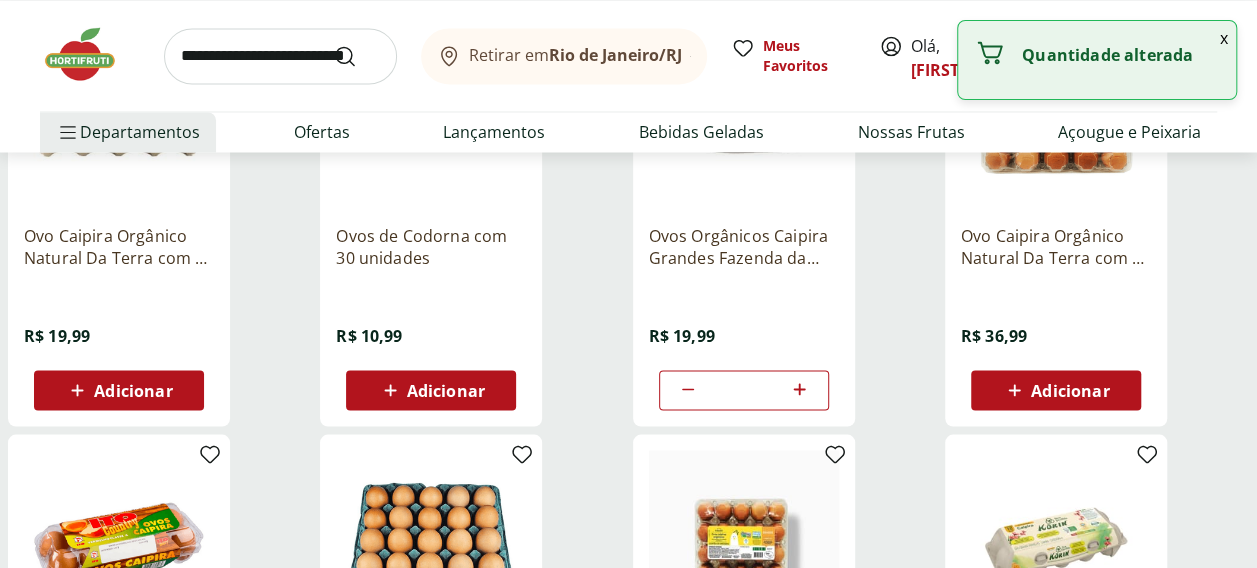 click on "Ovos de Codorna com 30 unidades R$ 10,99 Adicionar" at bounding box center (472, 214) 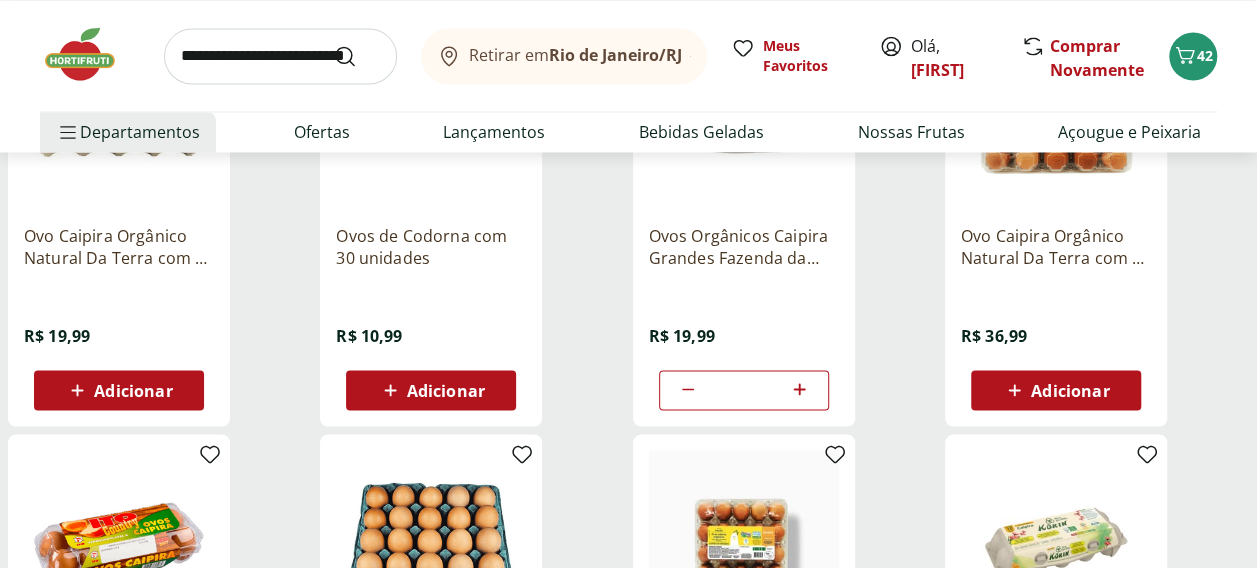click at bounding box center (280, 56) 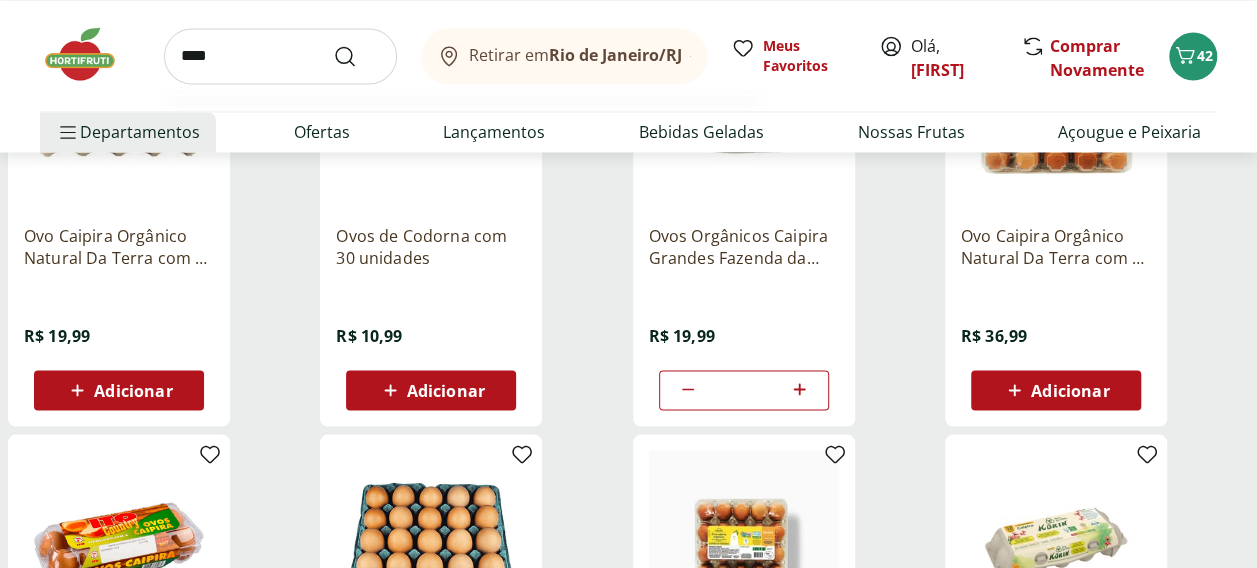 type on "****" 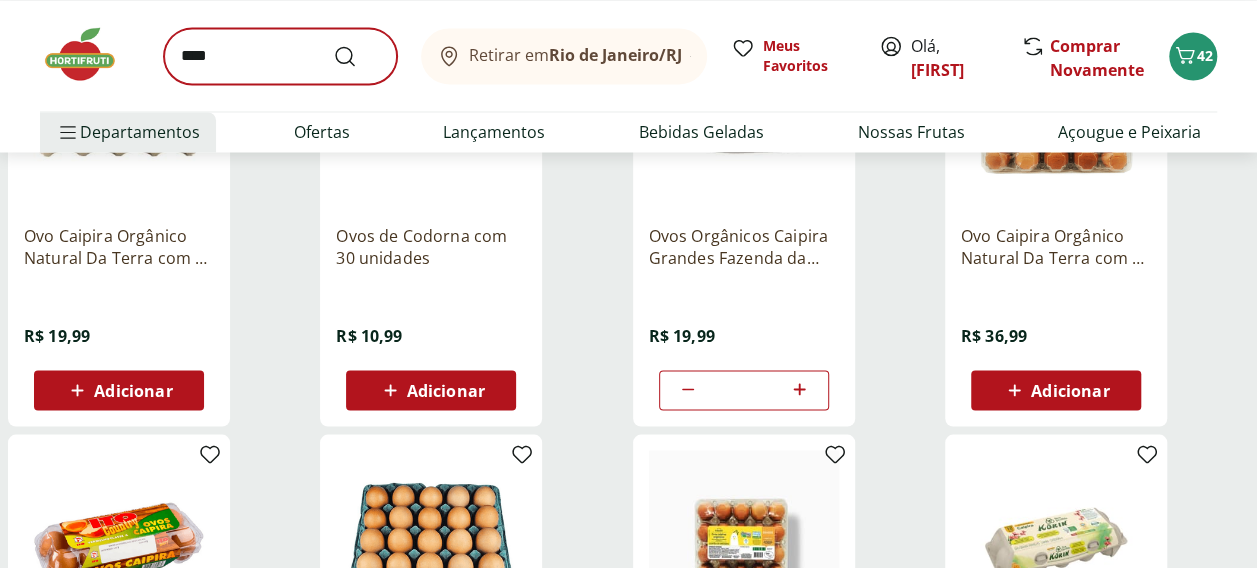 scroll, scrollTop: 0, scrollLeft: 0, axis: both 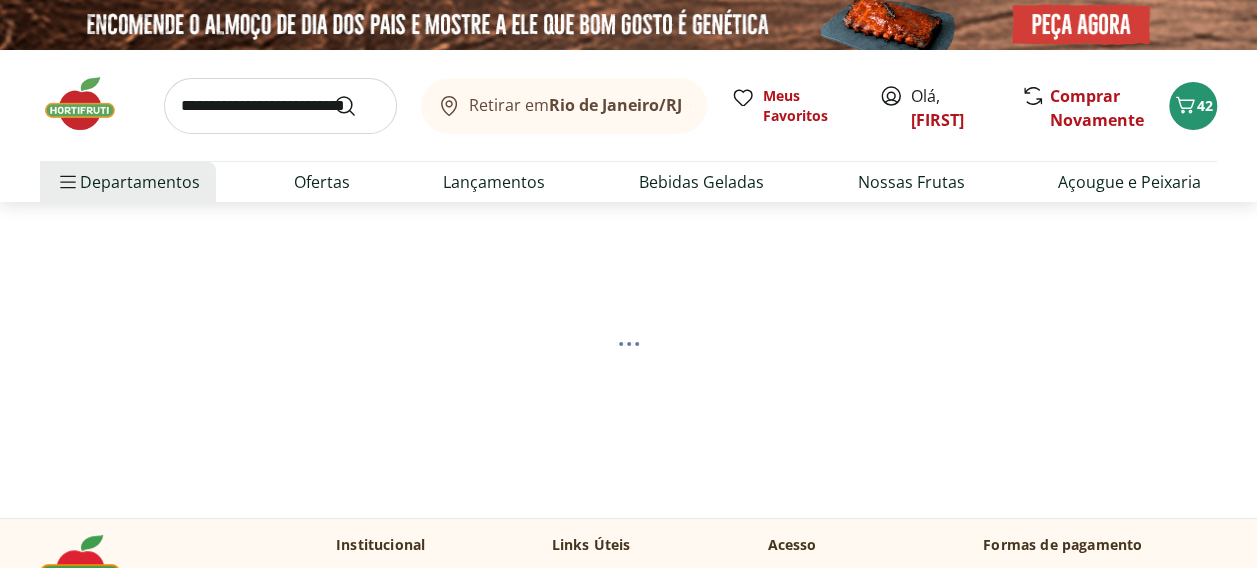 select on "**********" 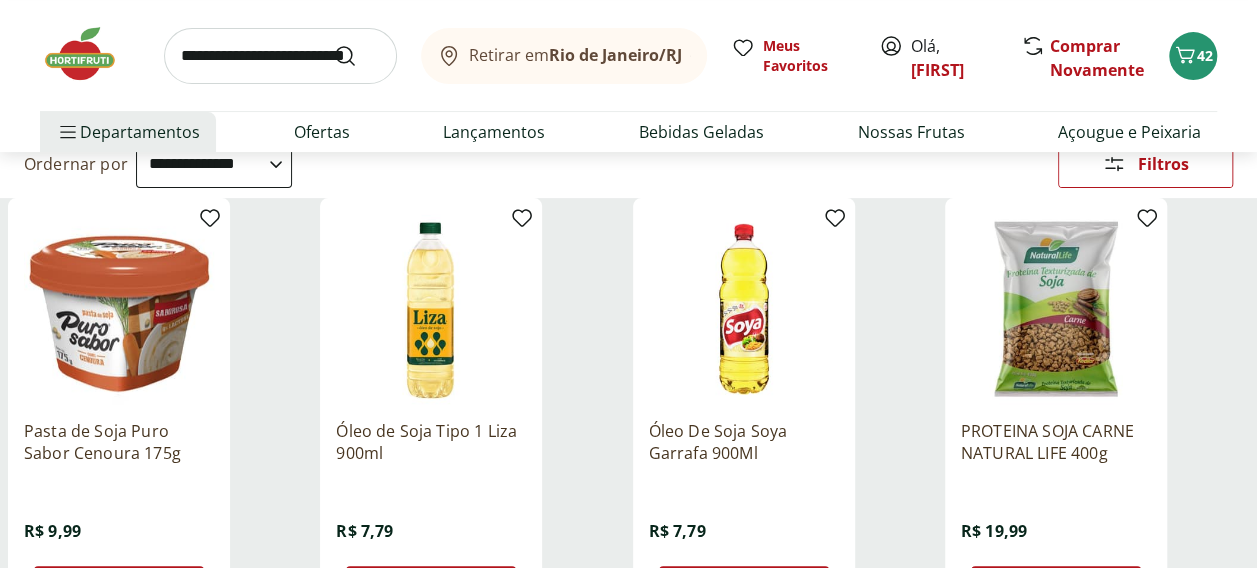 scroll, scrollTop: 400, scrollLeft: 0, axis: vertical 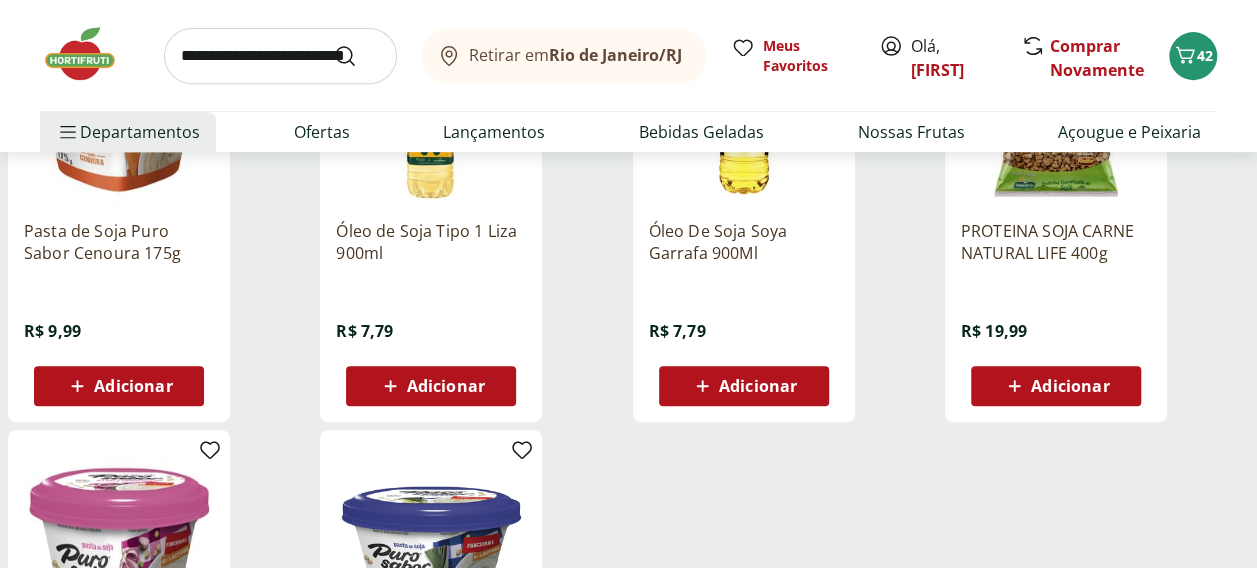 click on "Adicionar" at bounding box center [133, 386] 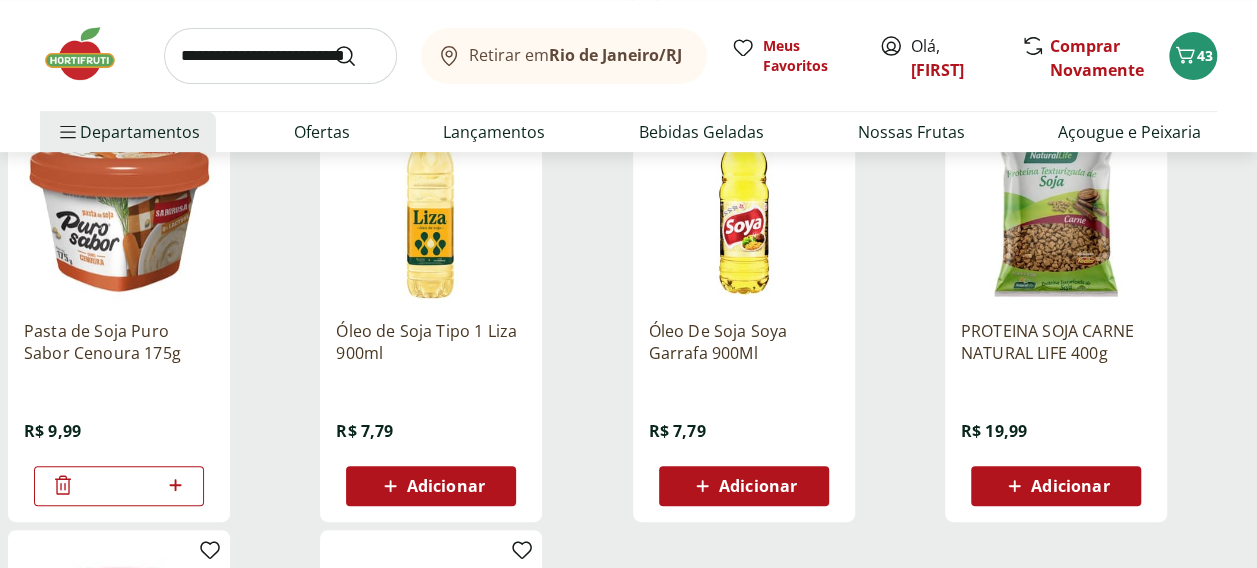 scroll, scrollTop: 0, scrollLeft: 0, axis: both 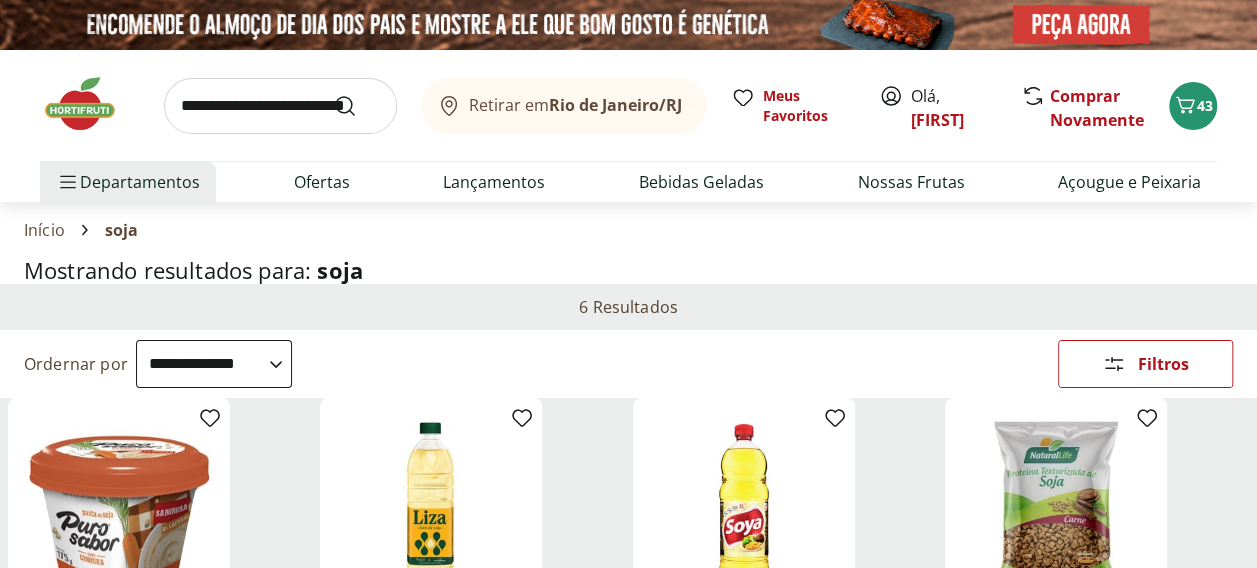 click at bounding box center [280, 106] 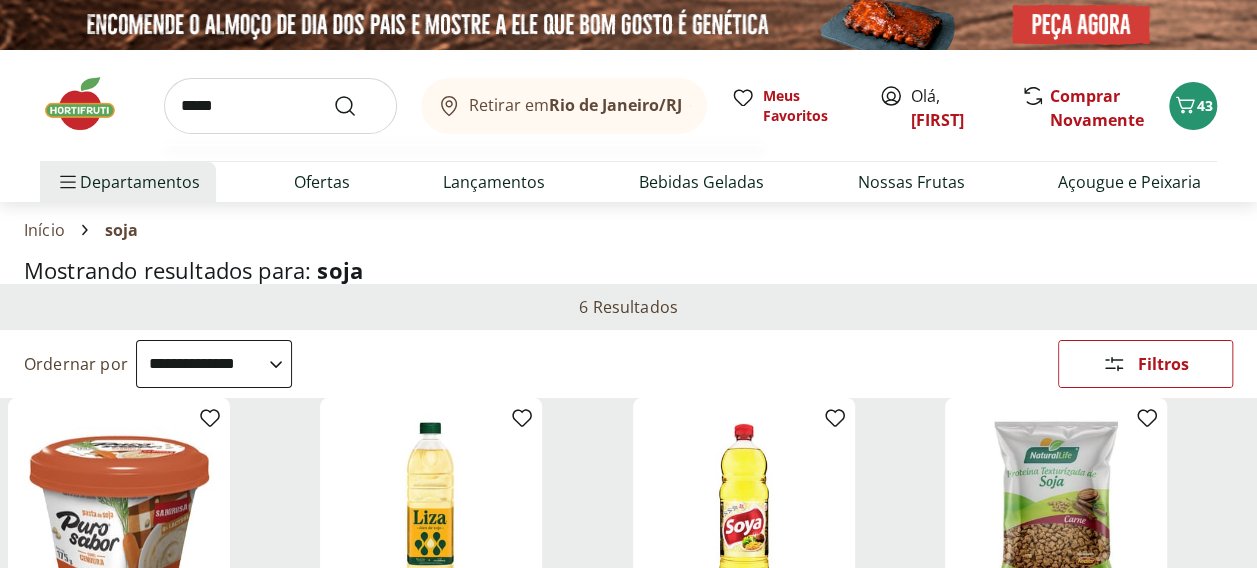 type on "*****" 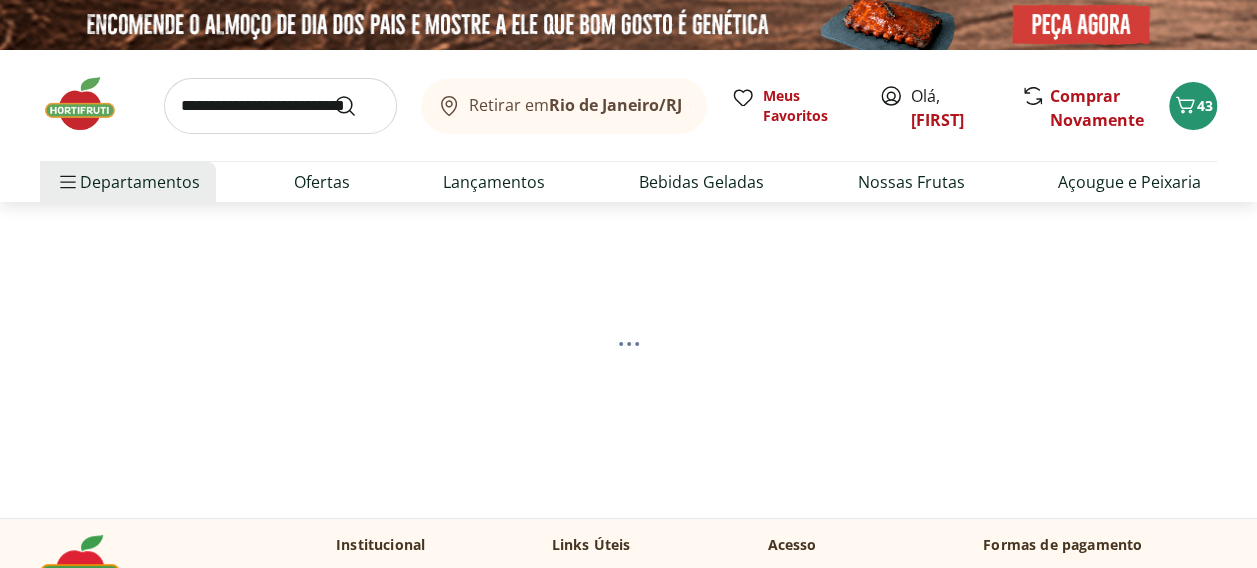 select on "**********" 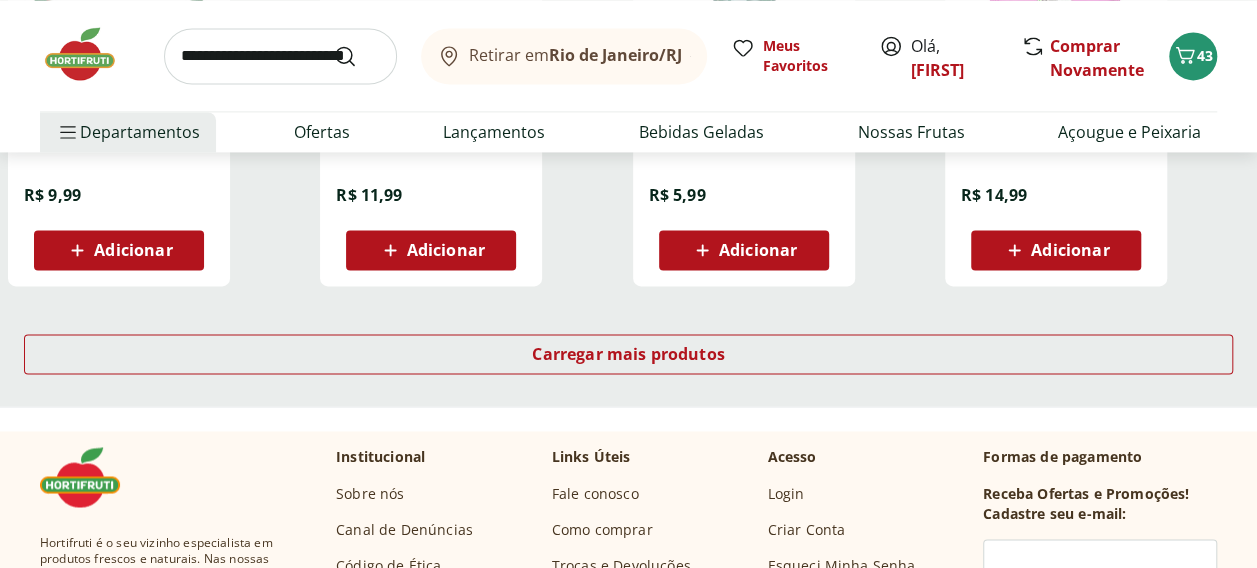 scroll, scrollTop: 1500, scrollLeft: 0, axis: vertical 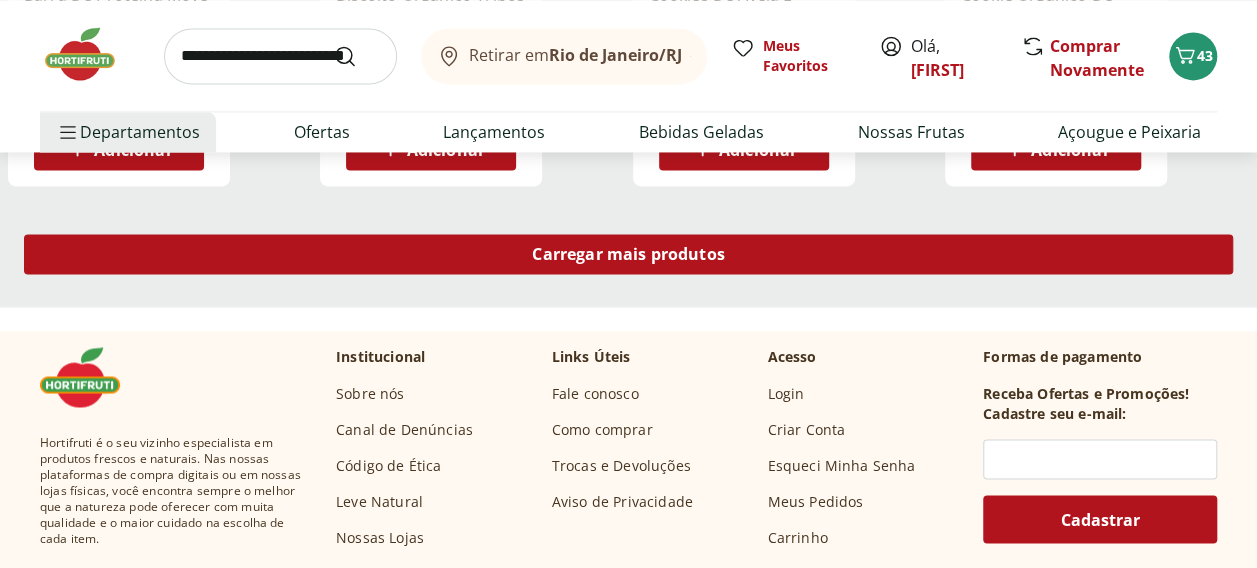 click on "Carregar mais produtos" at bounding box center [628, 254] 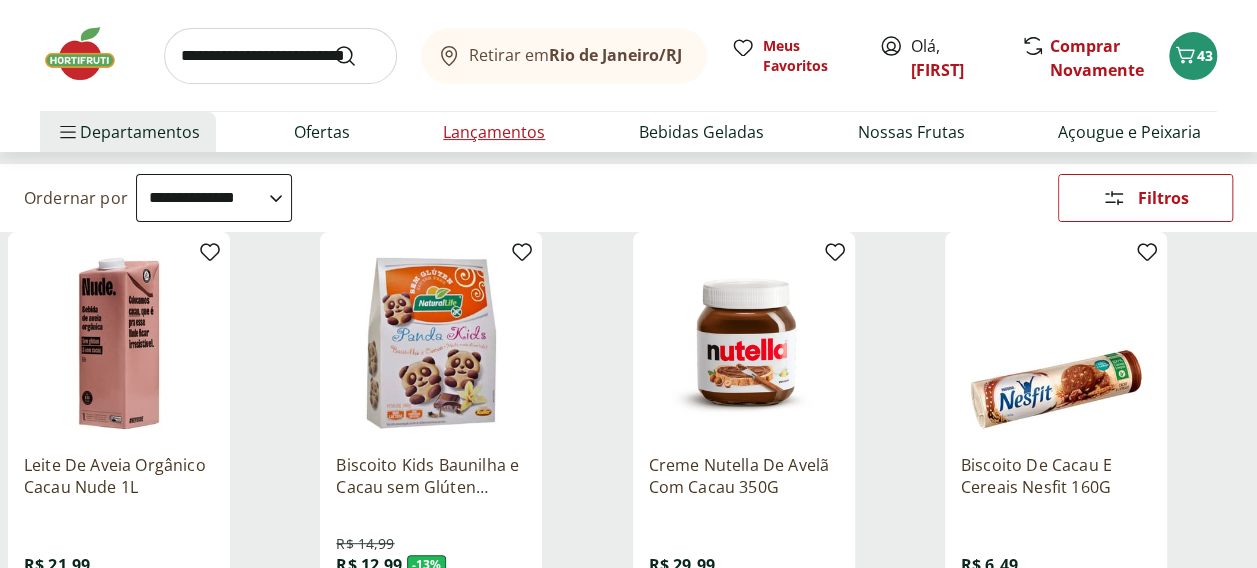 scroll, scrollTop: 0, scrollLeft: 0, axis: both 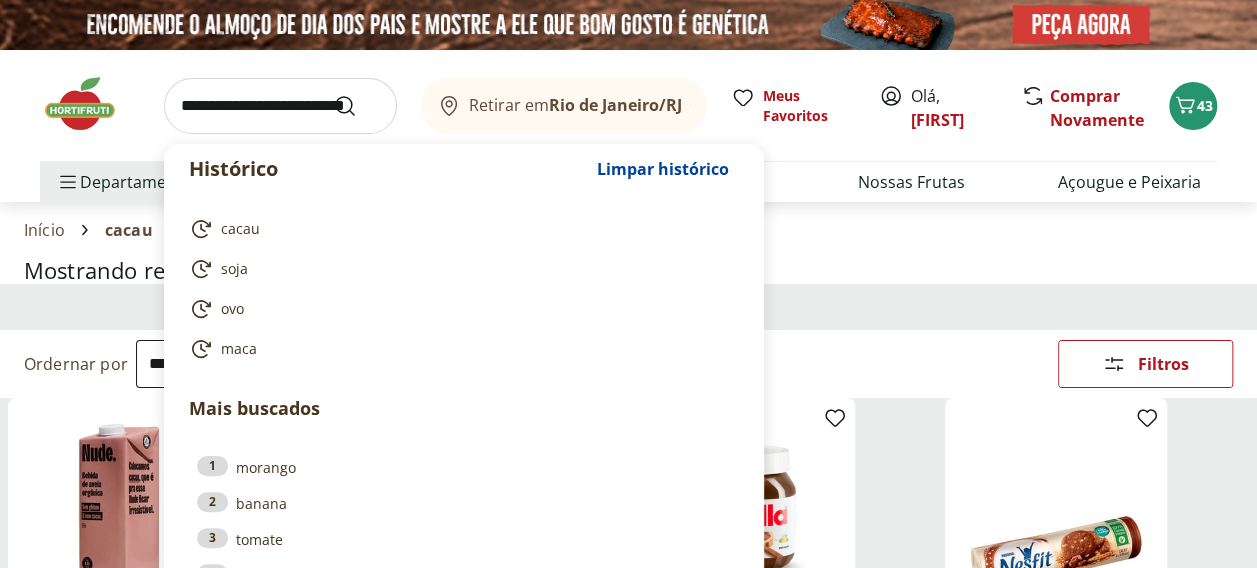 click at bounding box center [280, 106] 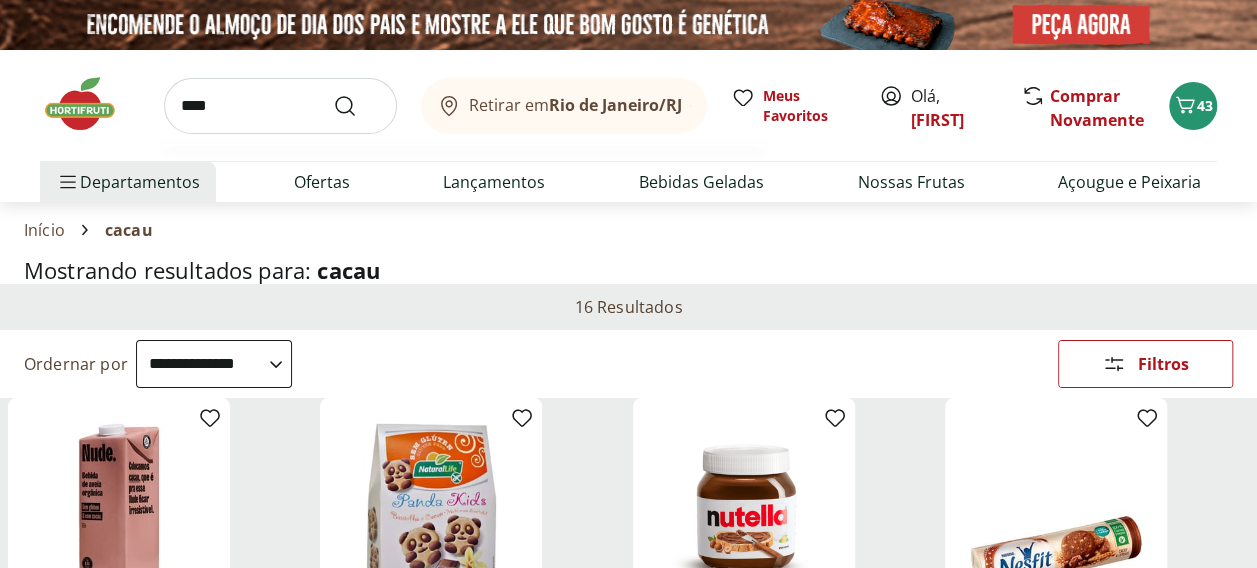 type on "****" 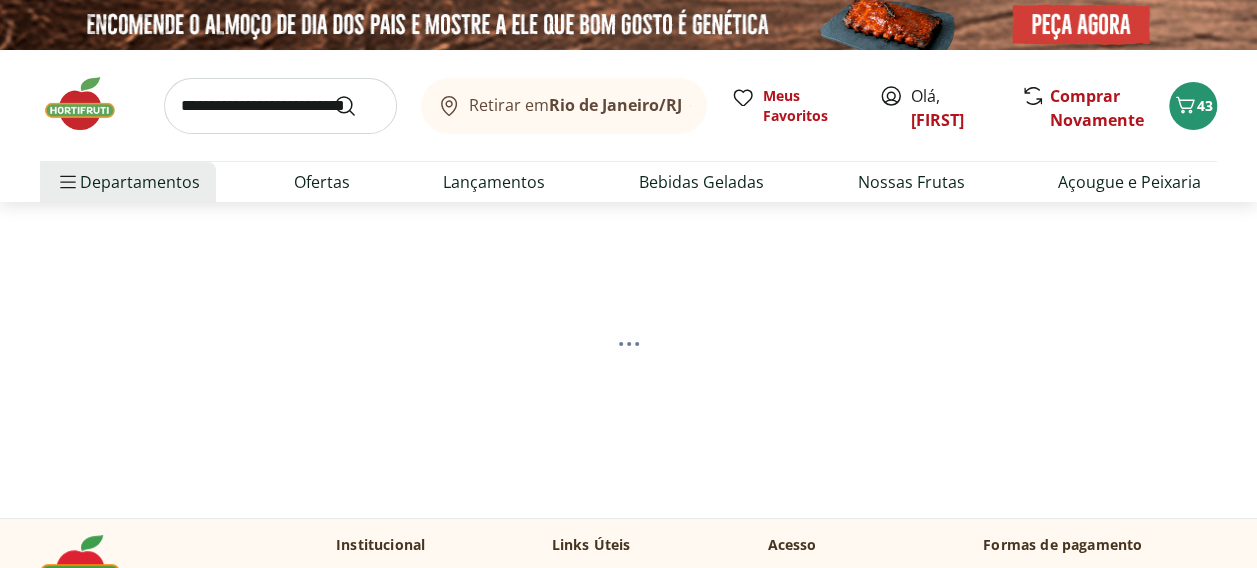 select on "**********" 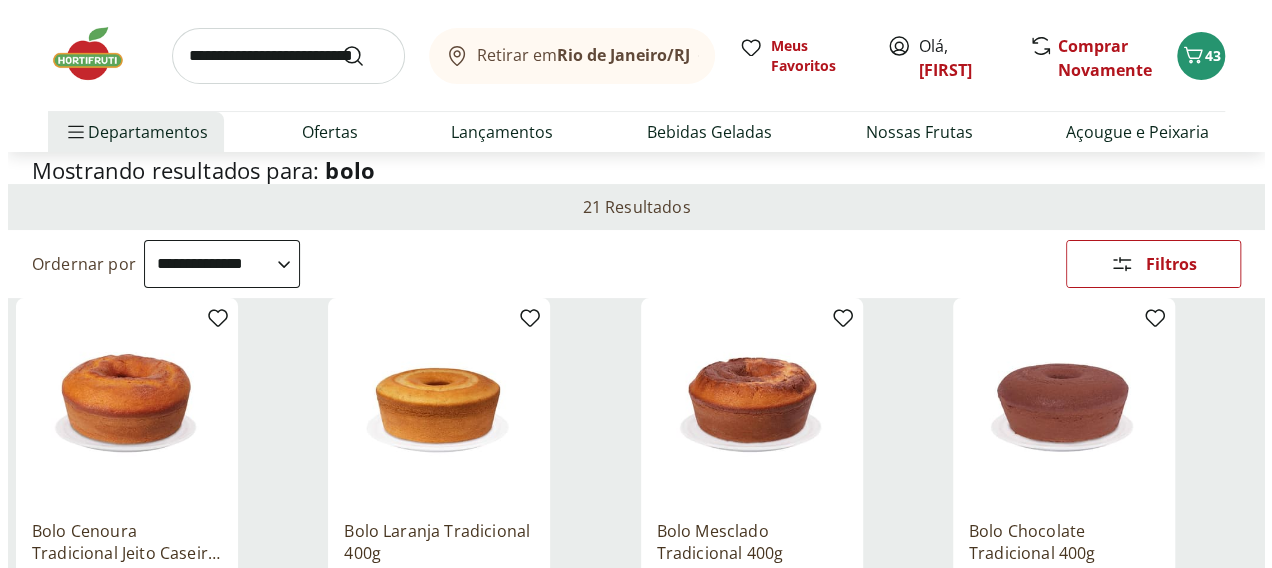scroll, scrollTop: 0, scrollLeft: 0, axis: both 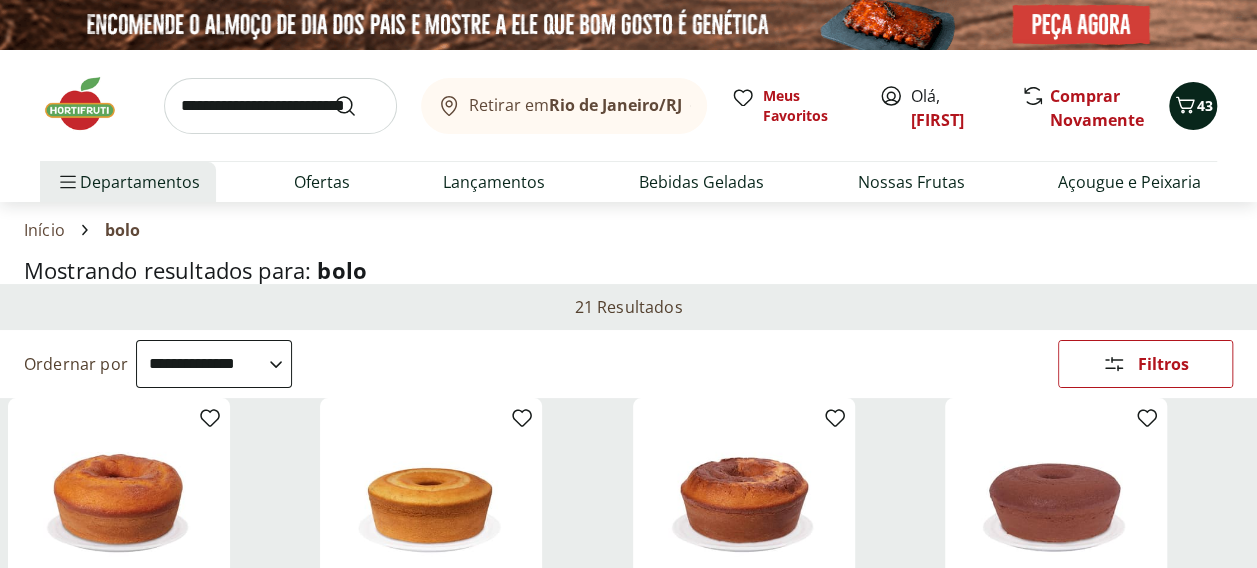 click 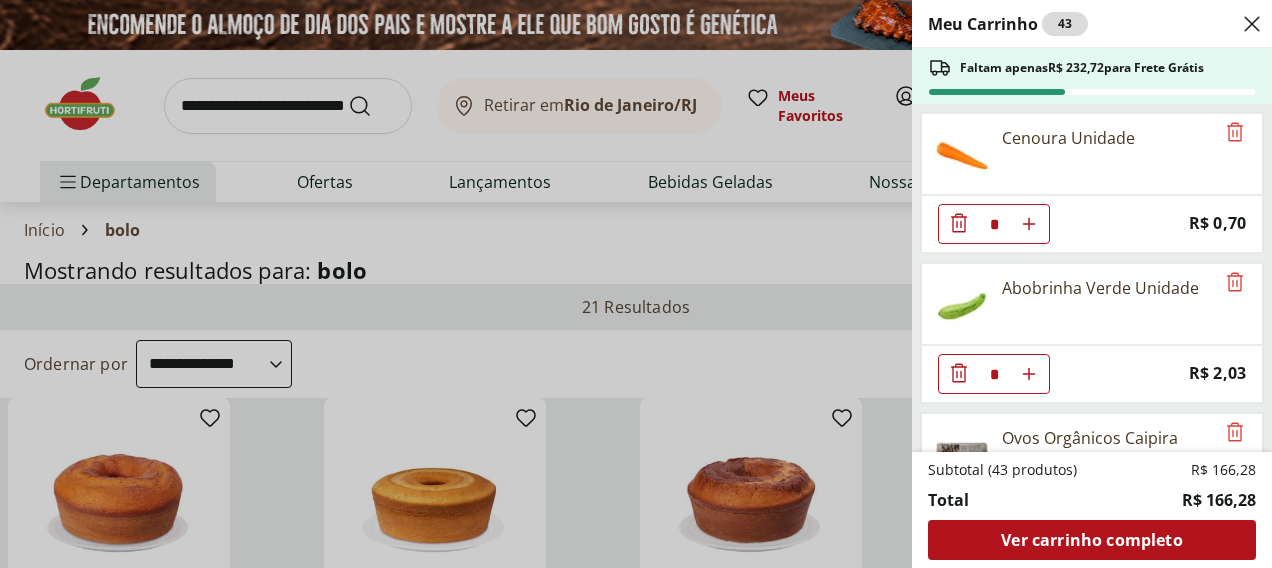scroll, scrollTop: 1288, scrollLeft: 0, axis: vertical 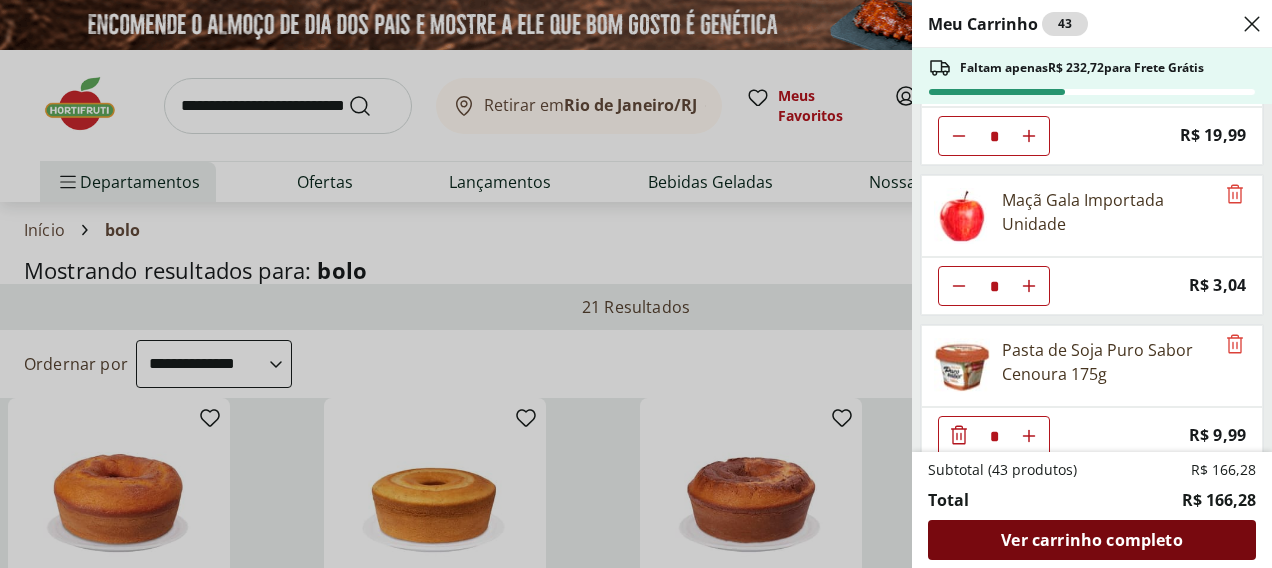 click on "Ver carrinho completo" at bounding box center [1091, 540] 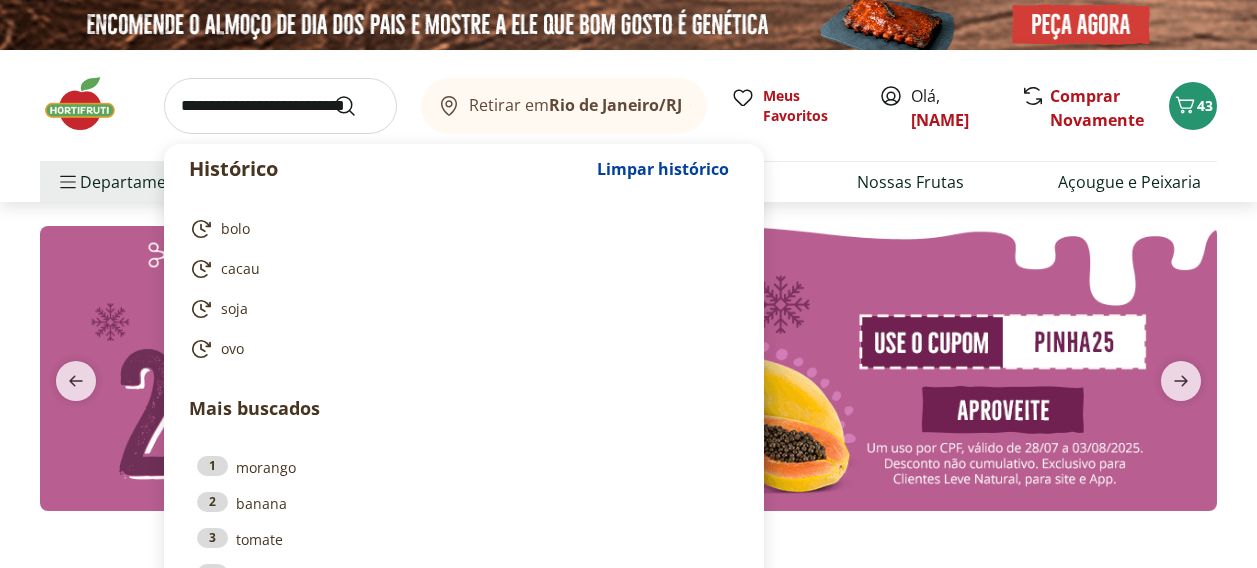 scroll, scrollTop: 0, scrollLeft: 0, axis: both 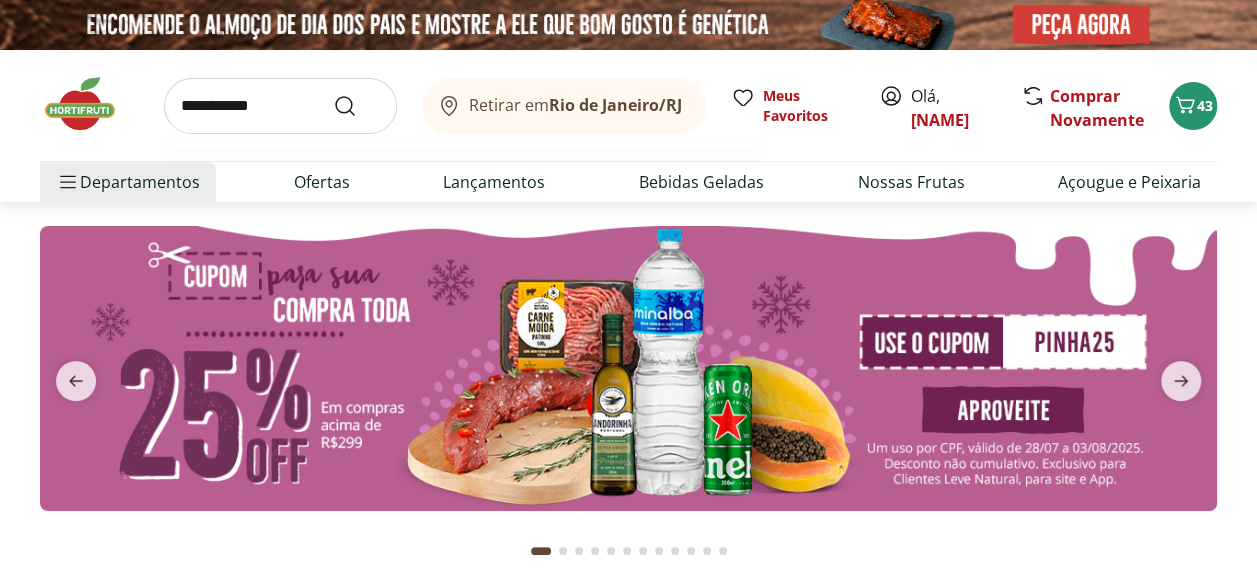 type on "**********" 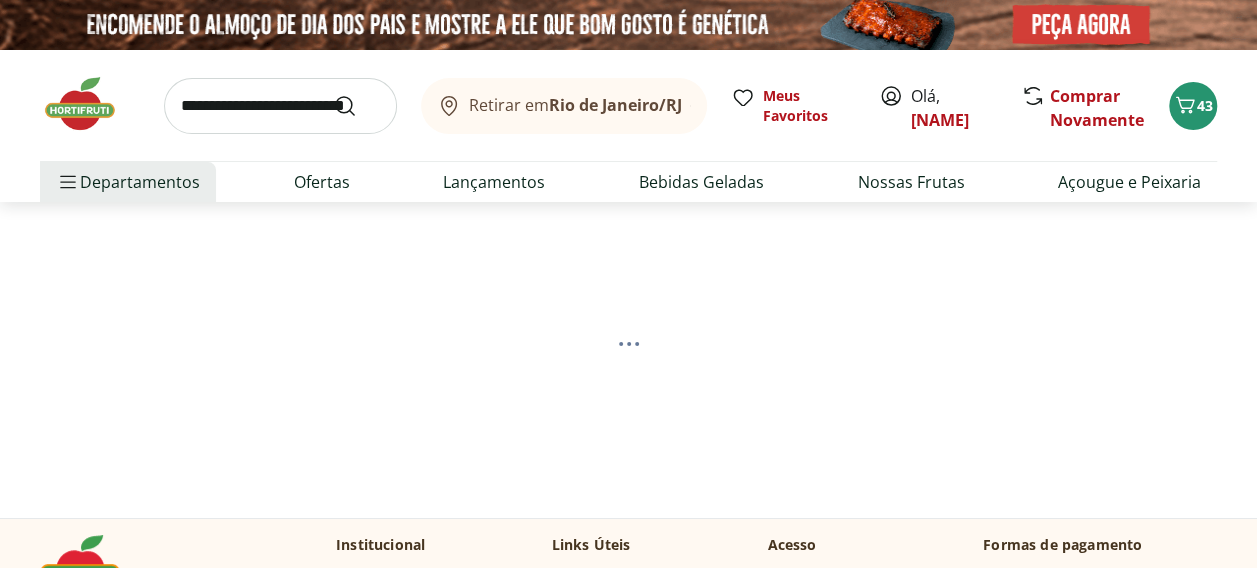 select on "**********" 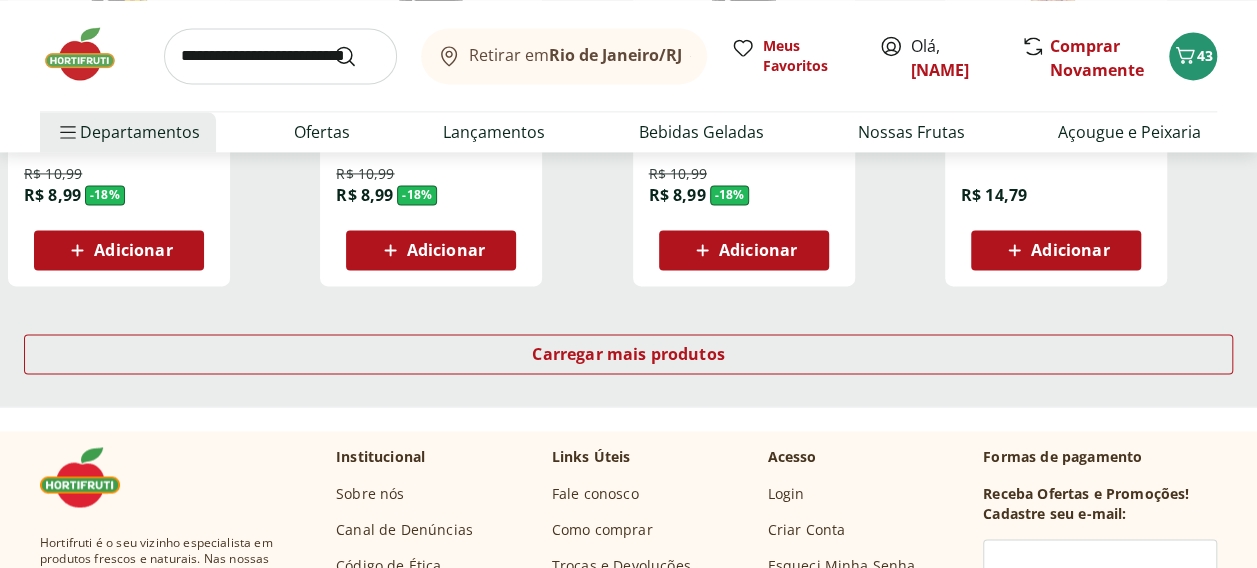 scroll, scrollTop: 1500, scrollLeft: 0, axis: vertical 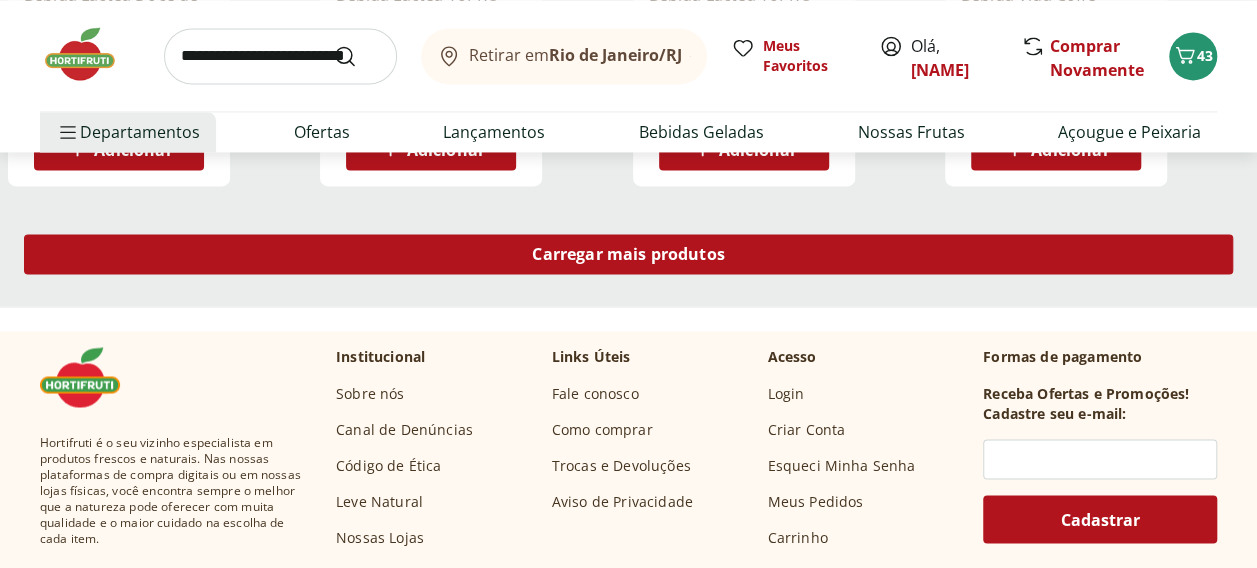 click on "Carregar mais produtos" at bounding box center [628, 254] 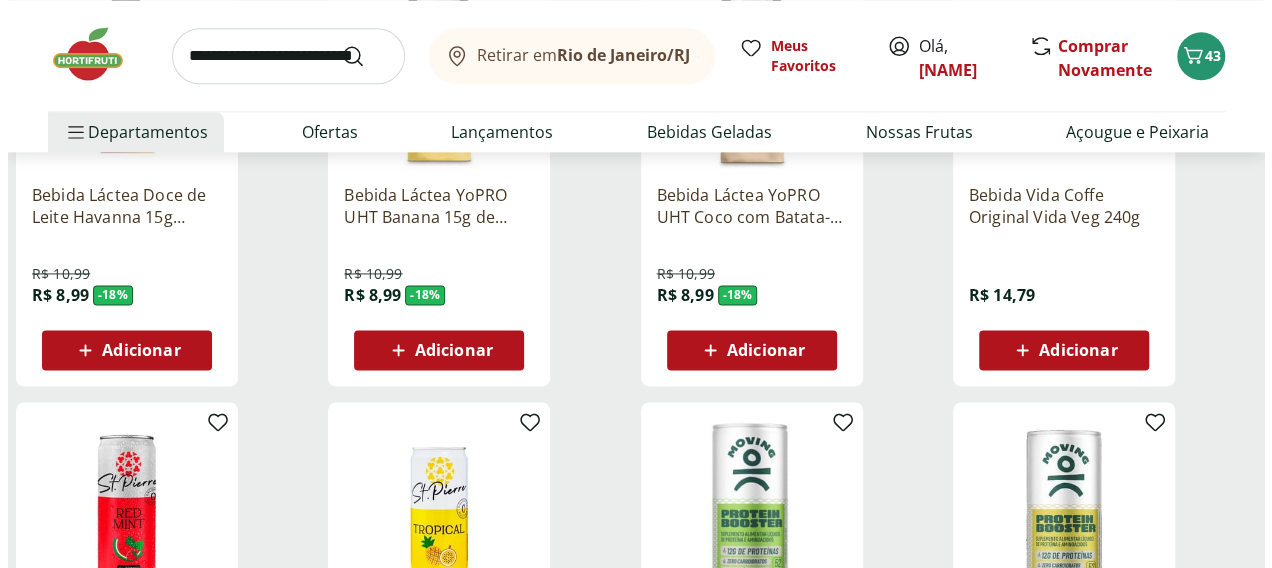 scroll, scrollTop: 1100, scrollLeft: 0, axis: vertical 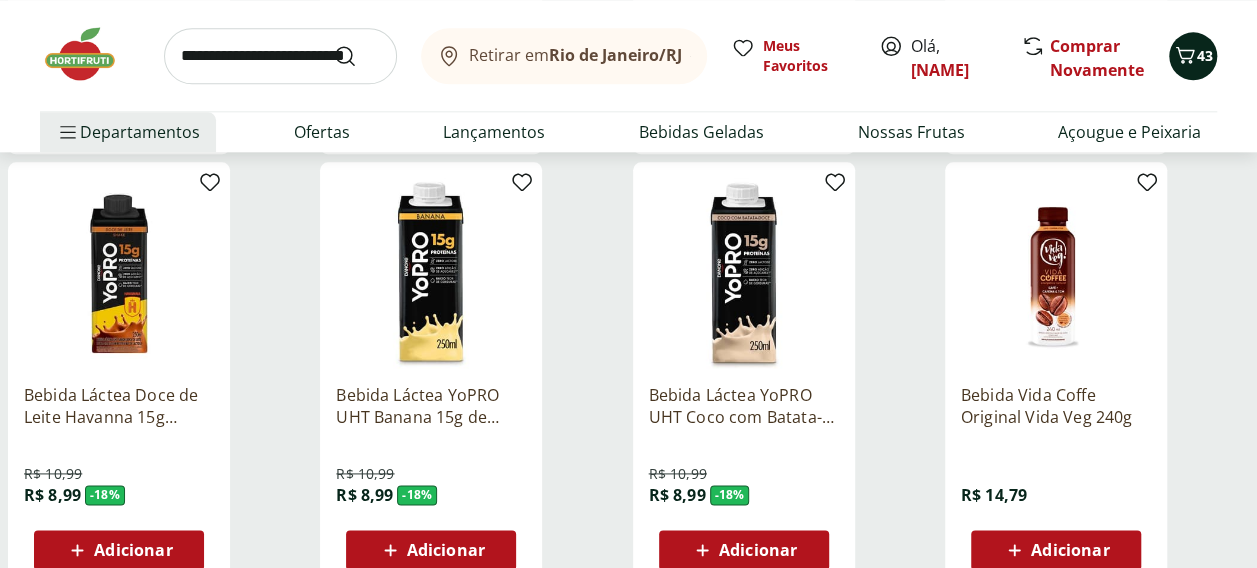click 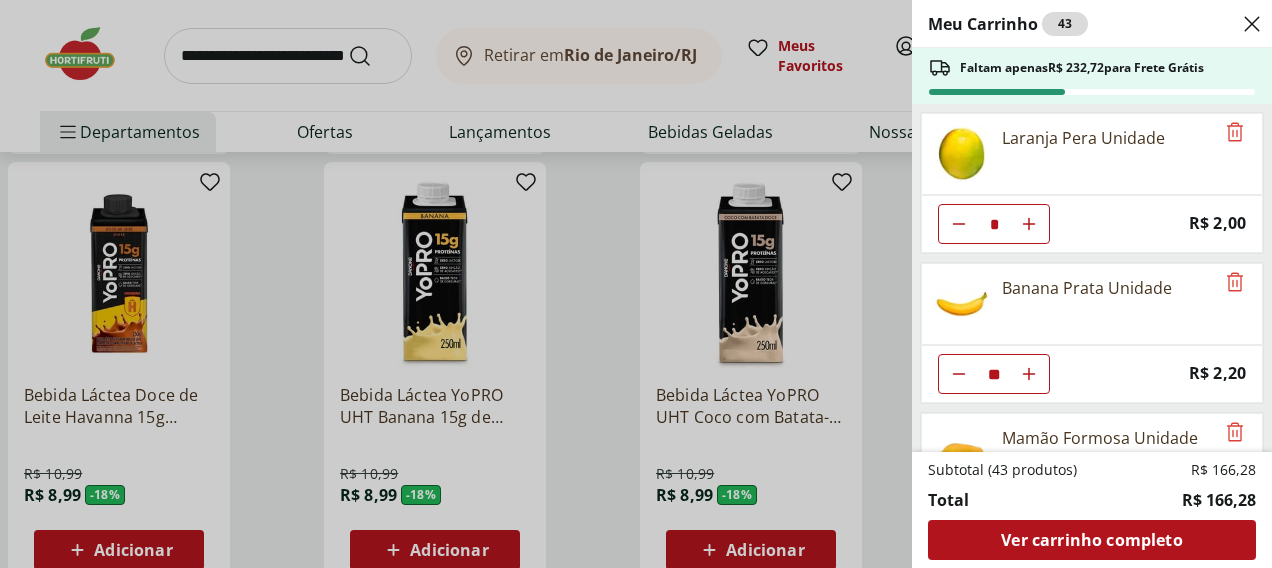 scroll, scrollTop: 100, scrollLeft: 0, axis: vertical 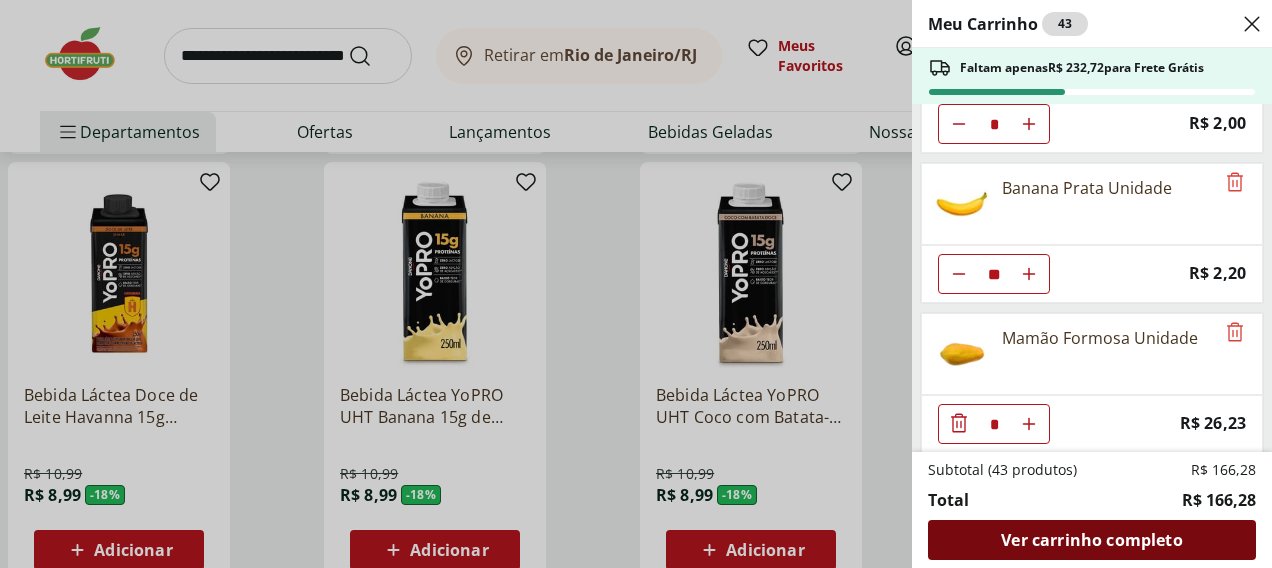 click on "Ver carrinho completo" at bounding box center [1092, 540] 